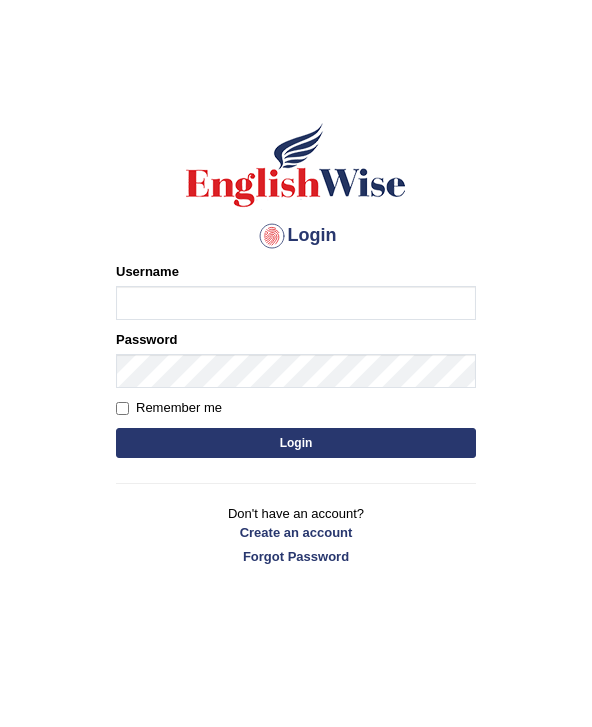 scroll, scrollTop: 0, scrollLeft: 0, axis: both 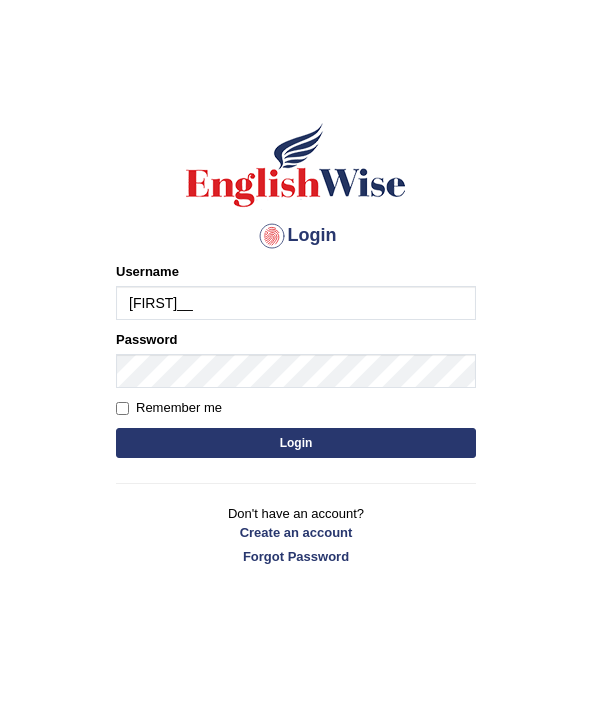 type on "Rizkinugraha__" 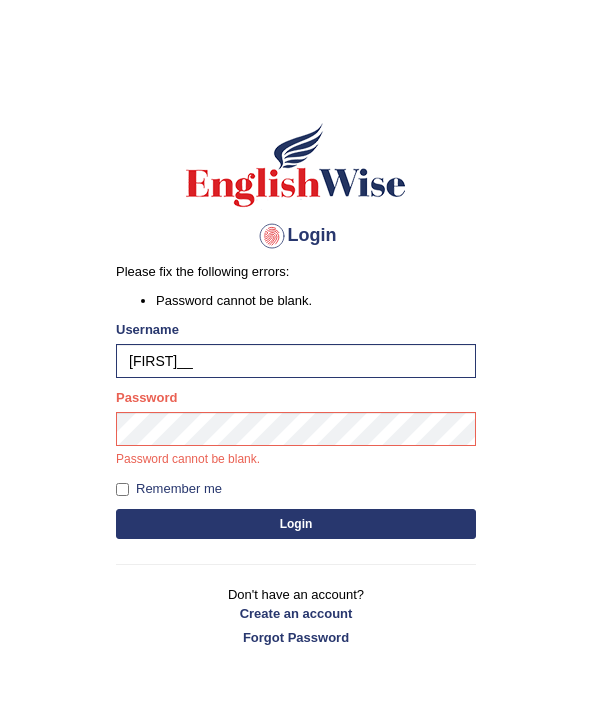 click on "Login" at bounding box center [296, 524] 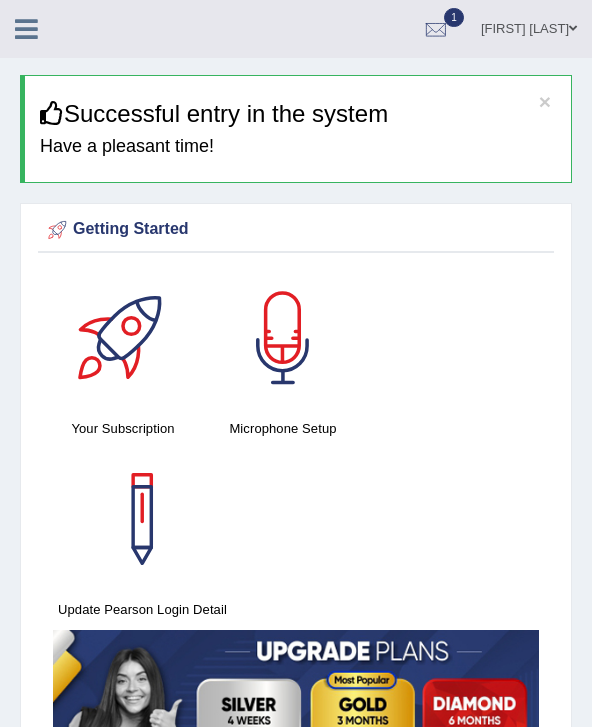 scroll, scrollTop: 0, scrollLeft: 0, axis: both 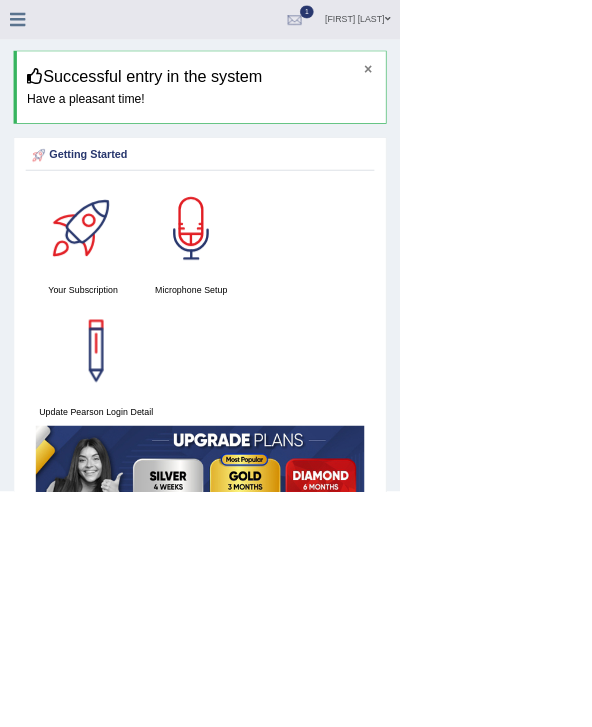 click on "×" at bounding box center (545, 101) 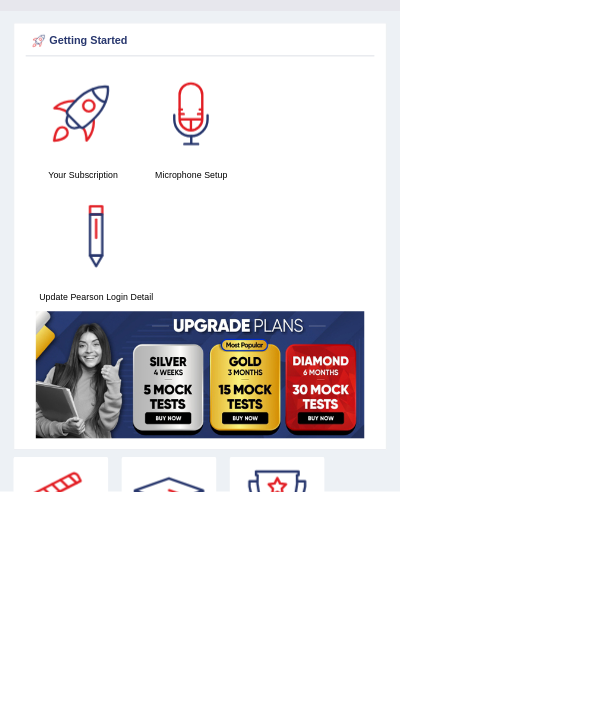 scroll, scrollTop: 42, scrollLeft: 0, axis: vertical 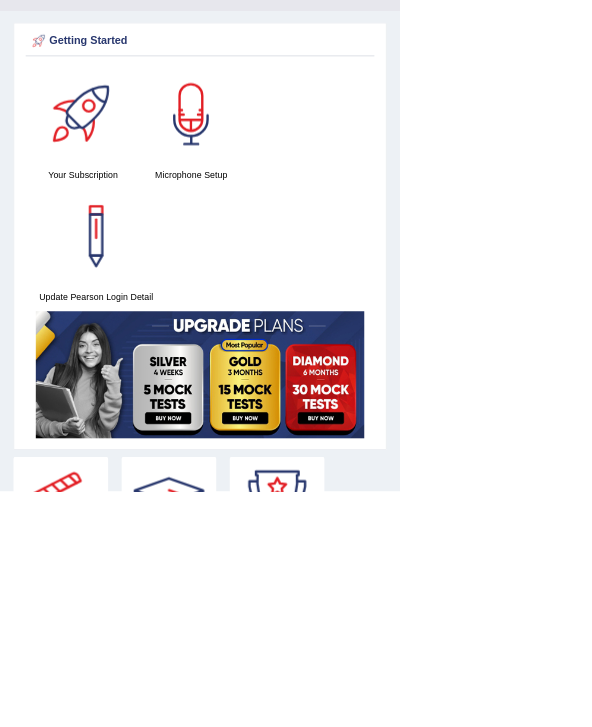 click at bounding box center (283, 168) 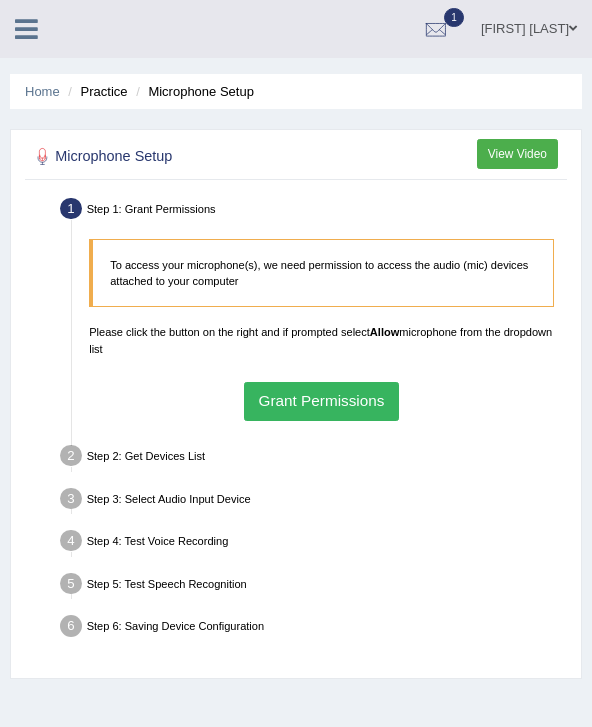 scroll, scrollTop: 0, scrollLeft: 0, axis: both 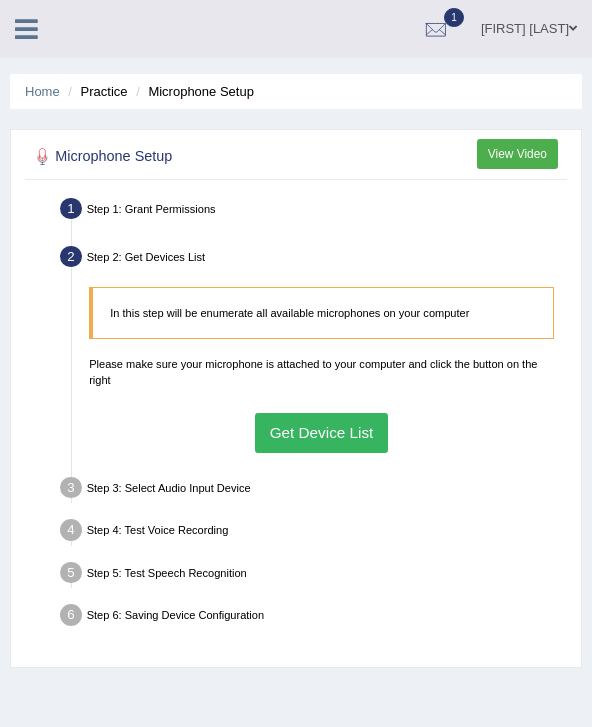 click on "Get Device List" at bounding box center [321, 432] 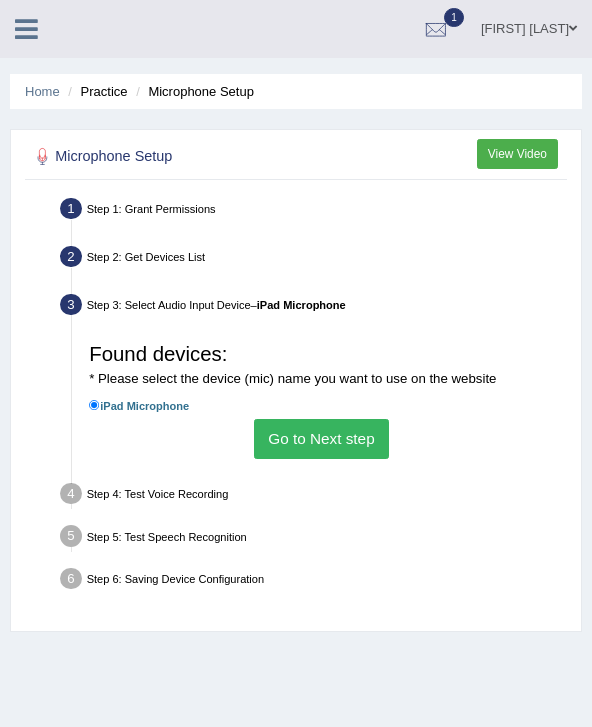 click on "Go to Next step" at bounding box center [321, 438] 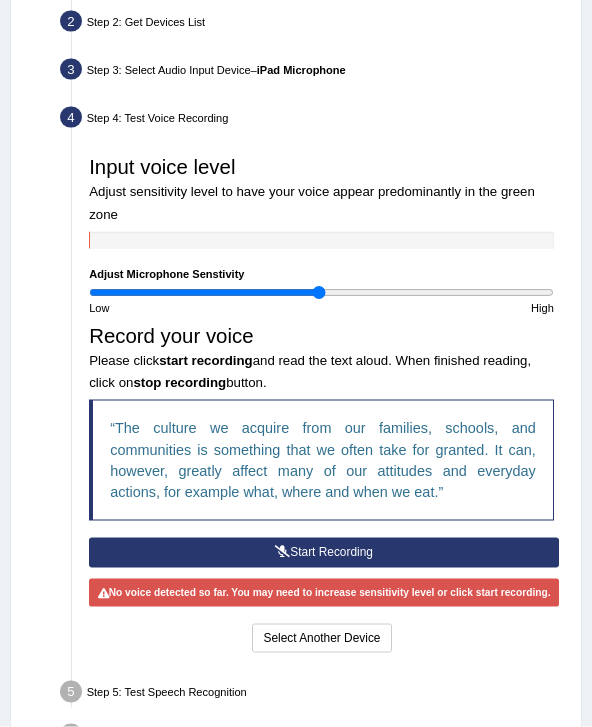 scroll, scrollTop: 250, scrollLeft: 0, axis: vertical 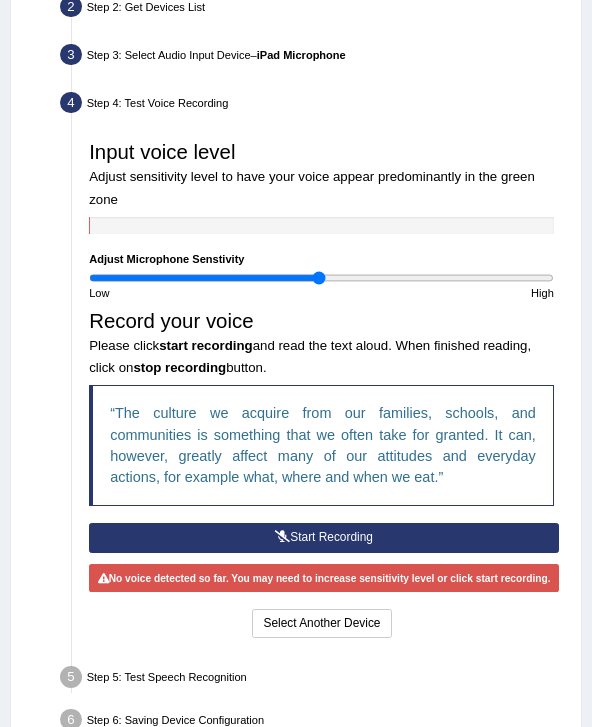 click on "Start Recording" at bounding box center (324, 537) 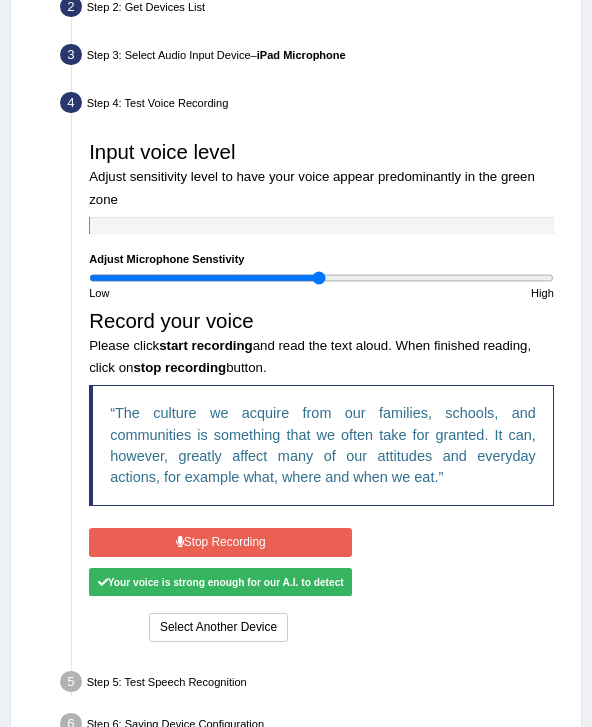 click on "Stop Recording" at bounding box center [220, 542] 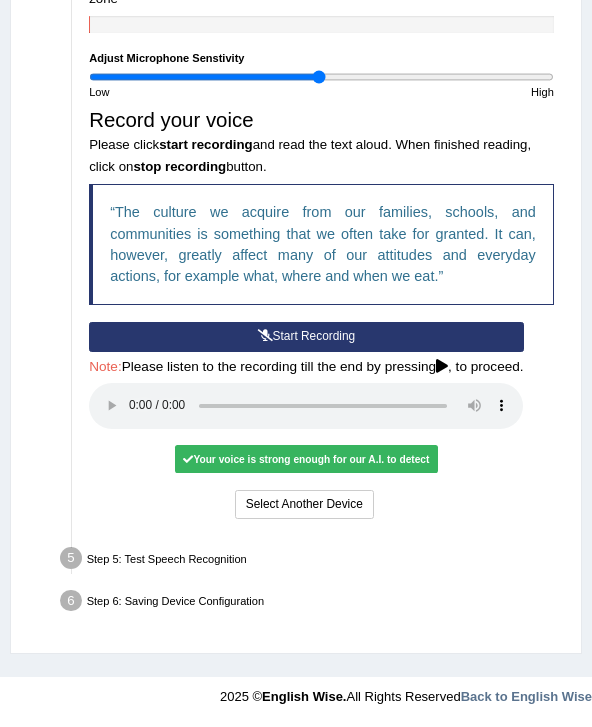 scroll, scrollTop: 497, scrollLeft: 0, axis: vertical 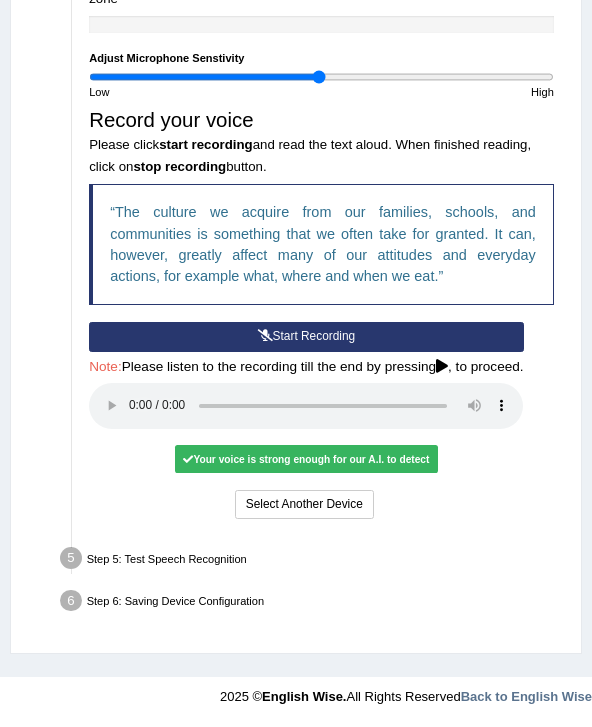 click at bounding box center [306, 406] 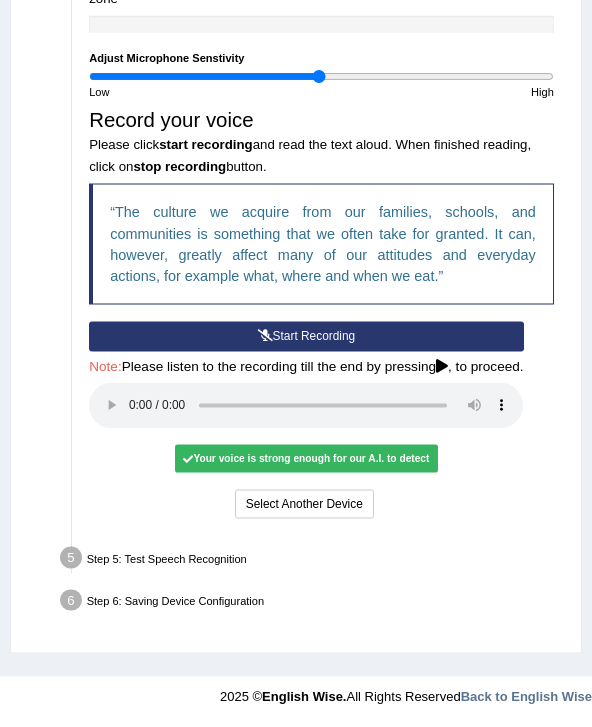 scroll, scrollTop: 513, scrollLeft: 0, axis: vertical 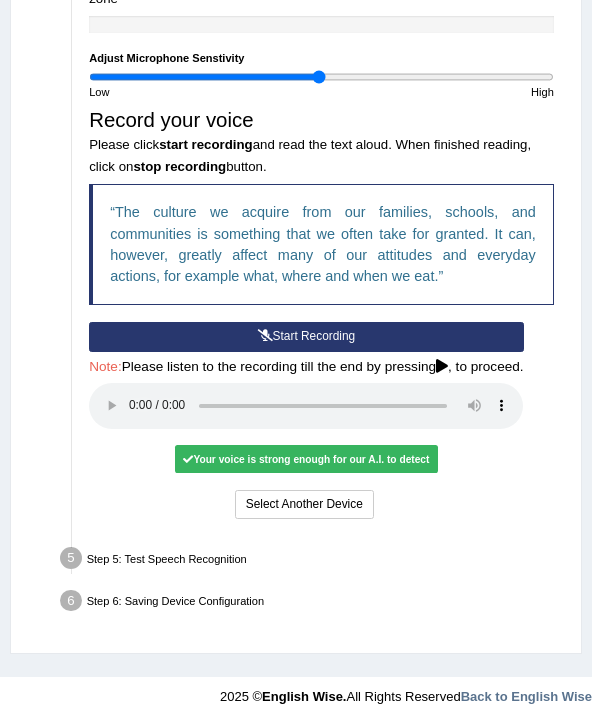 click on "Step 5: Test Speech Recognition" at bounding box center [313, 560] 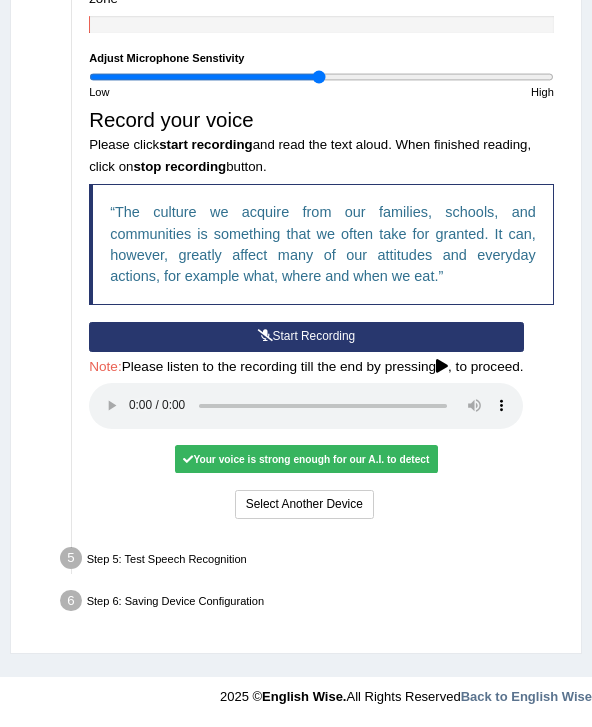 click on "Step 6: Saving Device Configuration" at bounding box center (313, 603) 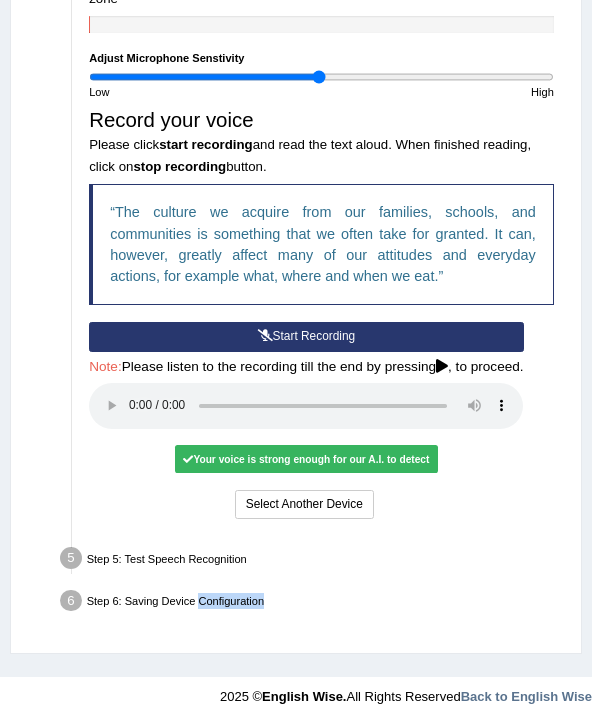 click on "Step 6: Saving Device Configuration" at bounding box center (313, 603) 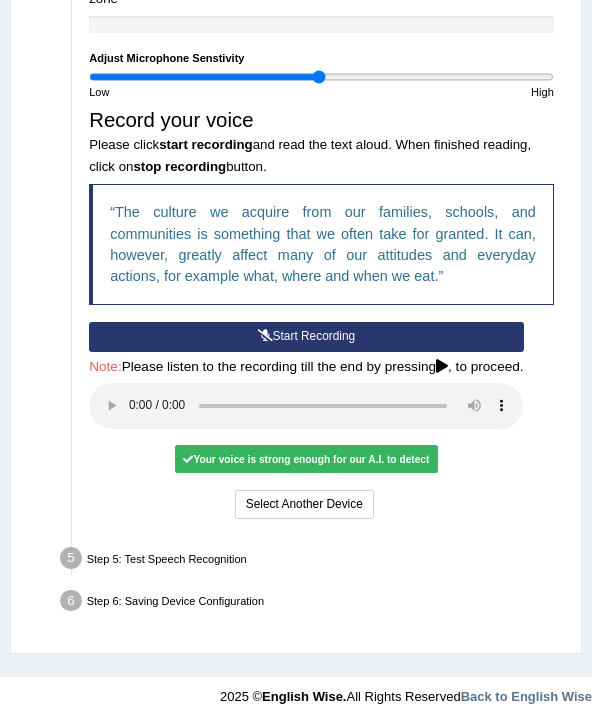 click at bounding box center [306, 406] 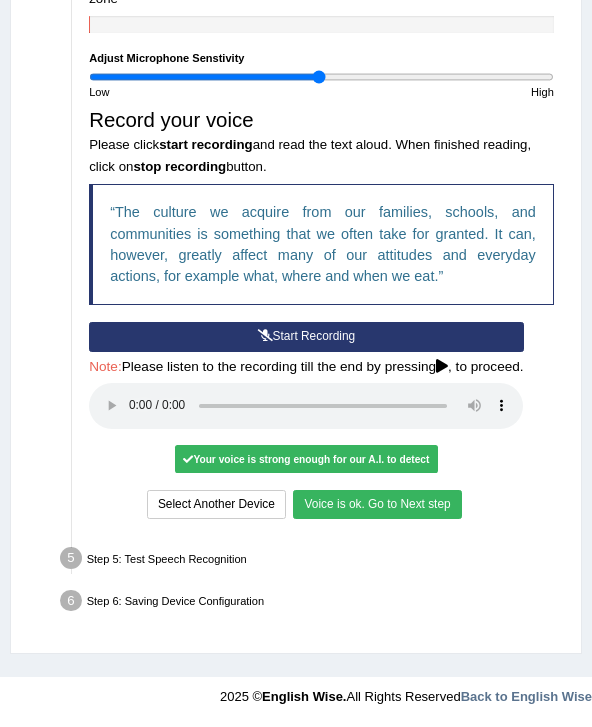 click on "Voice is ok. Go to Next step" at bounding box center [377, 504] 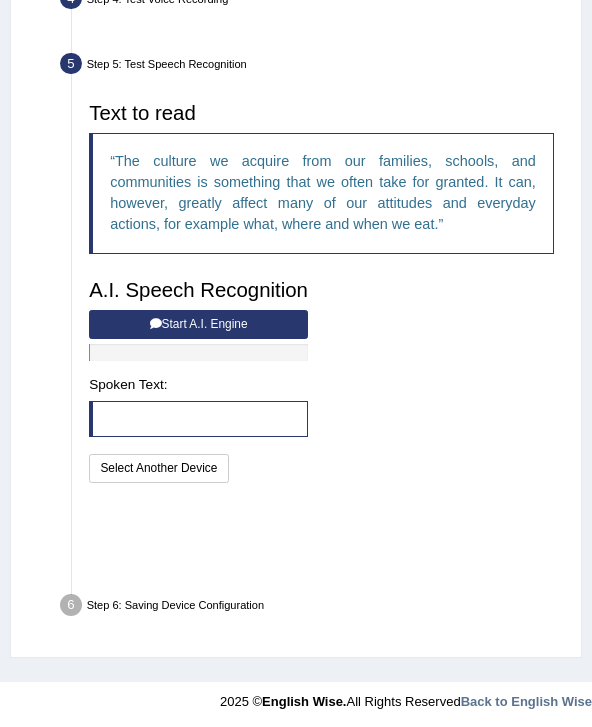 scroll, scrollTop: 300, scrollLeft: 0, axis: vertical 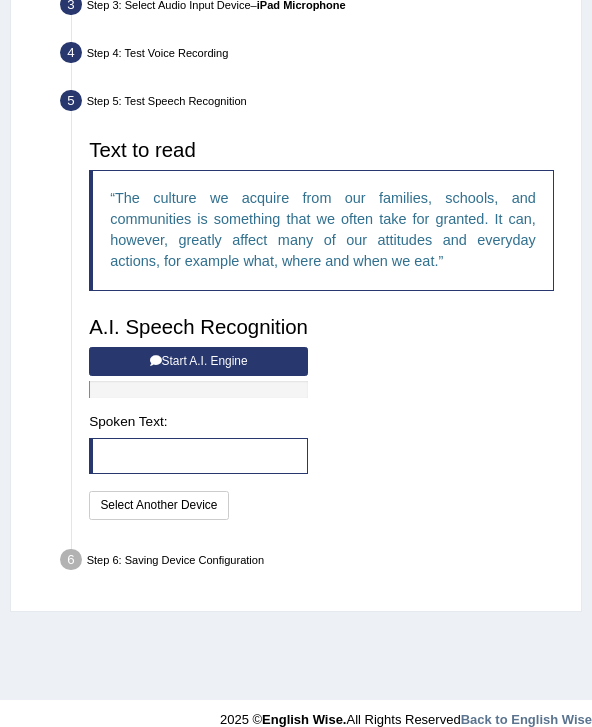 click on "Start A.I. Engine" at bounding box center (198, 361) 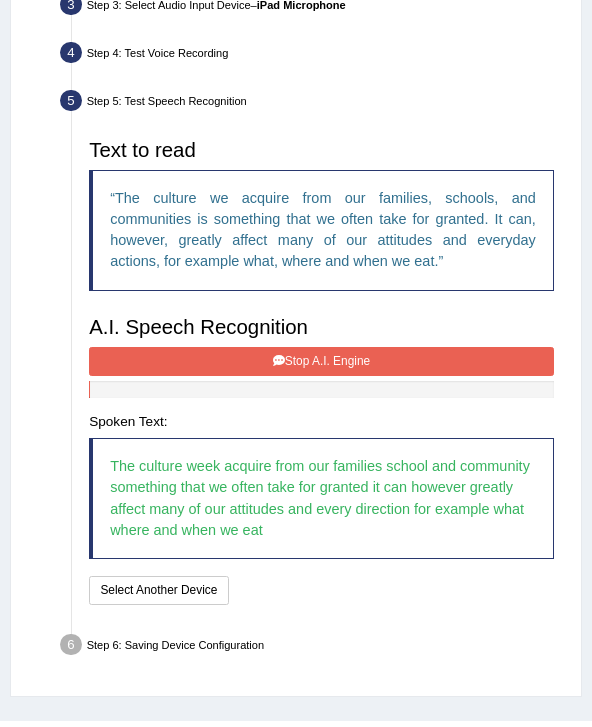click on "Stop A.I. Engine" at bounding box center [321, 361] 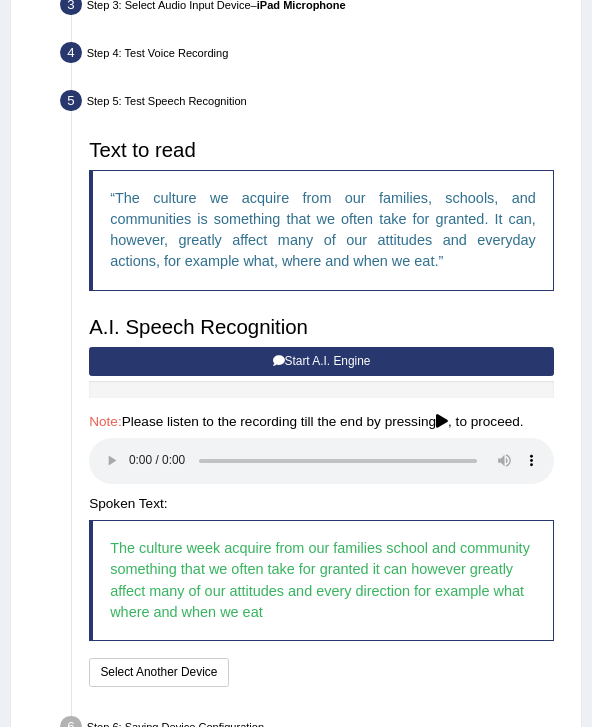 click at bounding box center (321, 461) 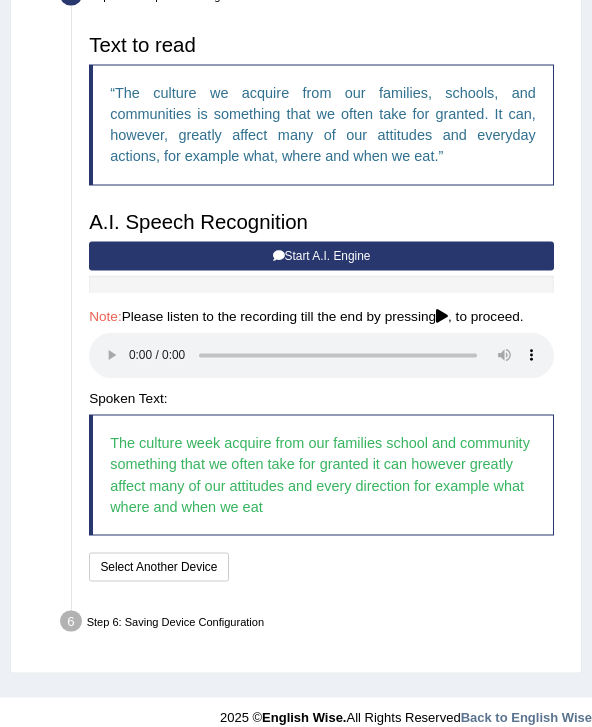 scroll, scrollTop: 406, scrollLeft: 0, axis: vertical 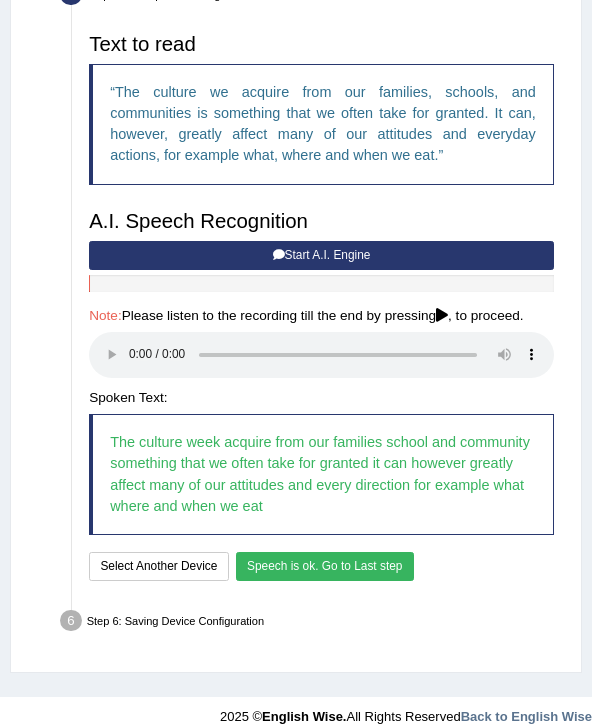 click on "Speech is ok. Go to Last step" at bounding box center [325, 566] 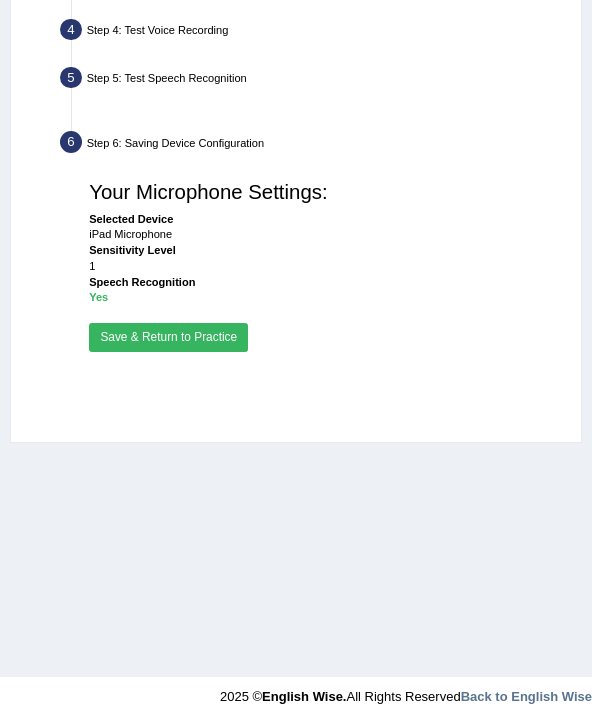 scroll, scrollTop: 259, scrollLeft: 0, axis: vertical 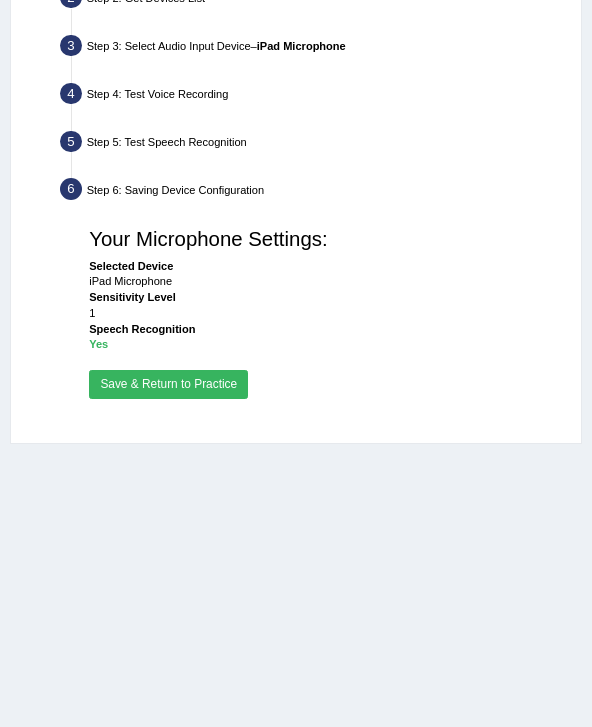 click on "Save & Return to Practice" at bounding box center [168, 384] 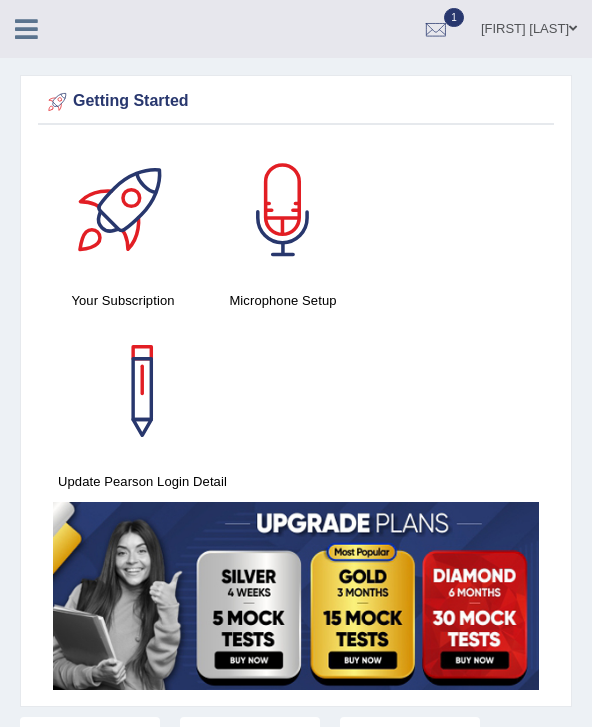 scroll, scrollTop: 0, scrollLeft: 0, axis: both 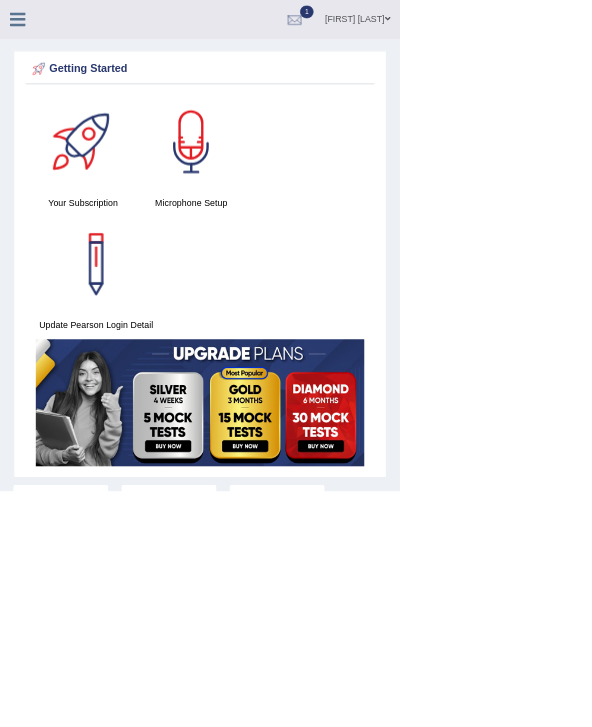 click at bounding box center [26, 29] 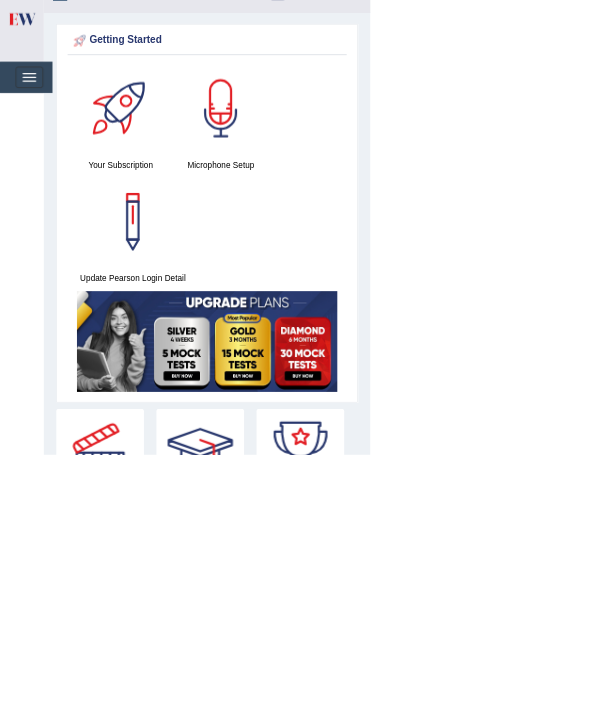scroll, scrollTop: 55, scrollLeft: 0, axis: vertical 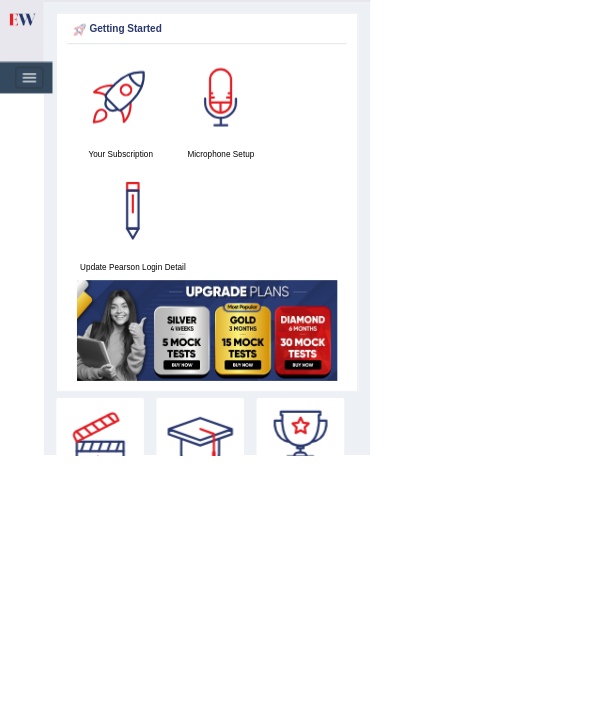 click on "Toggle navigation
Home
Practice Questions   Speaking Practice Read Aloud
Repeat Sentence
Describe Image
Re-tell Lecture
Answer Short Question
Summarize Group Discussion
Respond To A Situation
Writing Practice  Summarize Written Text
Write Essay
Reading Practice  Reading & Writing: Fill In The Blanks
Choose Multiple Answers
Re-order Paragraphs
Fill In The Blanks
Choose Single Answer
Listening Practice  Summarize Spoken Text
Highlight Incorrect Words
Highlight Correct Summary
Select Missing Word
Choose Single Answer
Choose Multiple Answers
Fill In The Blanks
Write From Dictation
Pronunciation
Tests
Take Mock Test" at bounding box center (296, 308) 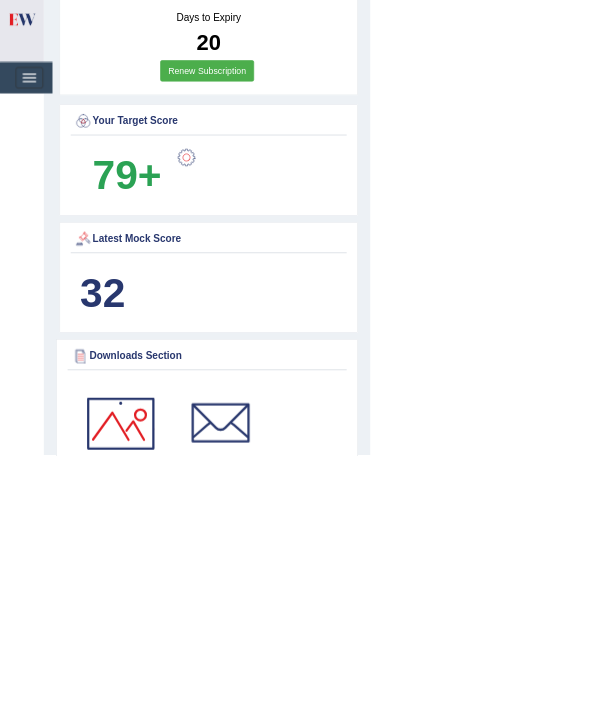 scroll, scrollTop: 1407, scrollLeft: 0, axis: vertical 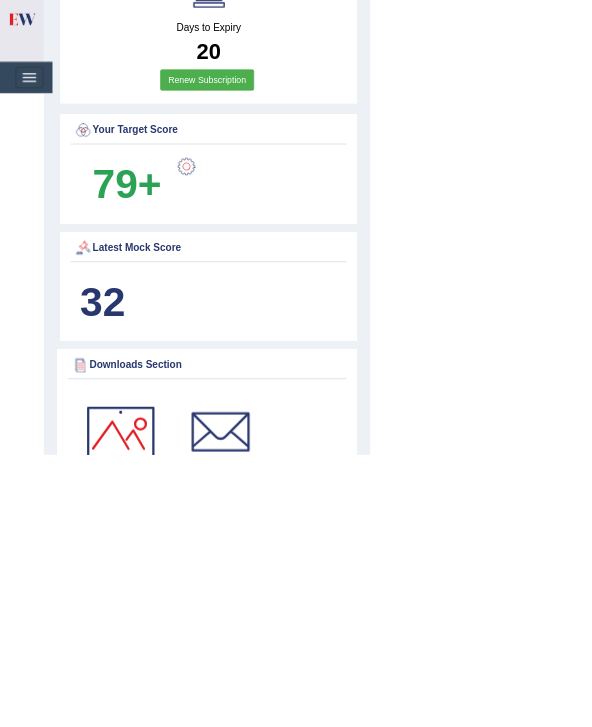 click on "32" at bounding box center (164, 482) 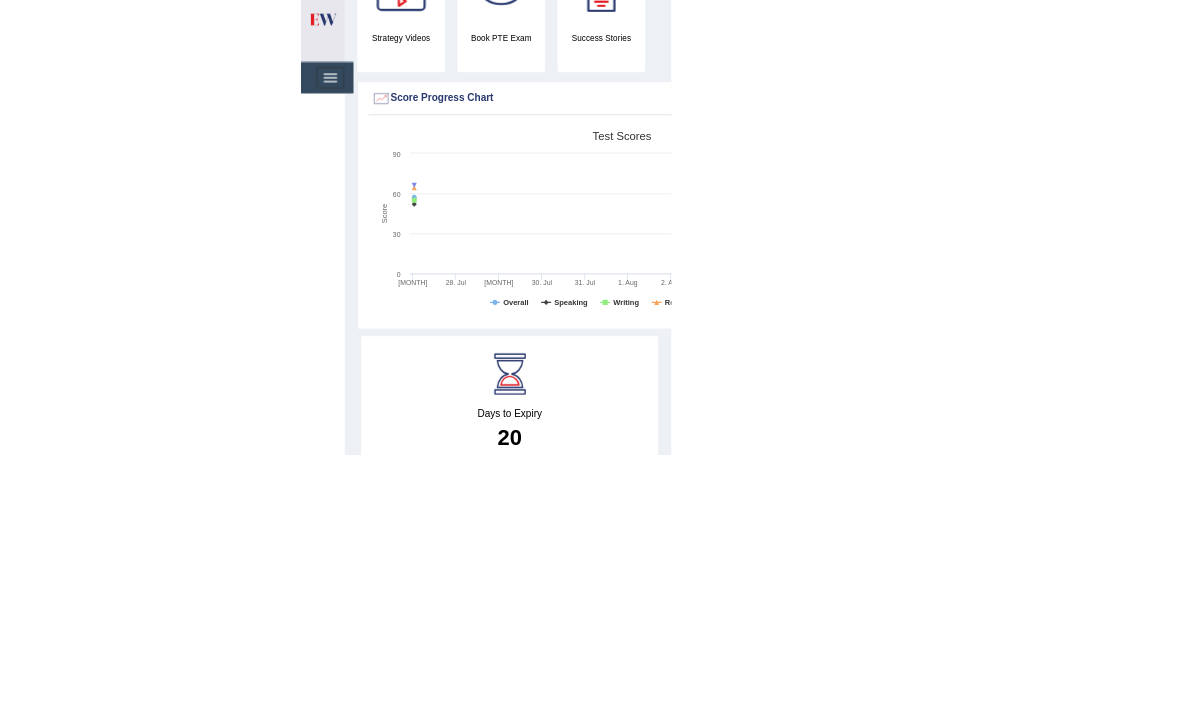 scroll, scrollTop: 0, scrollLeft: 0, axis: both 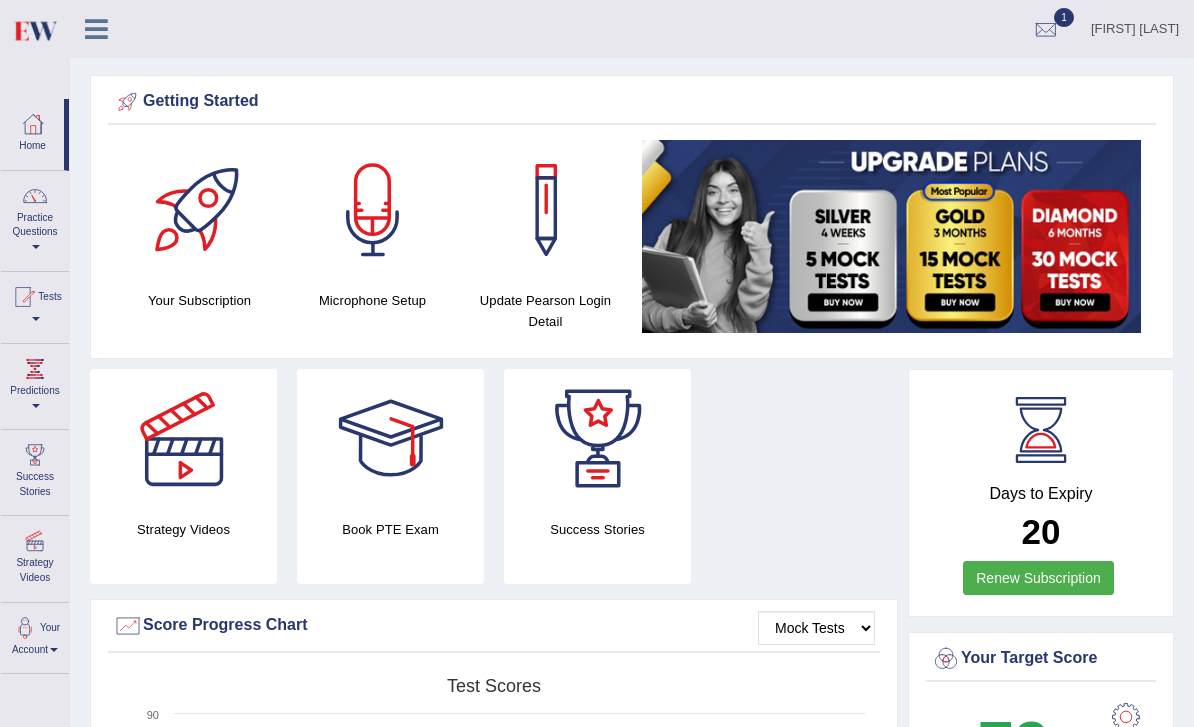 click on "Tests" at bounding box center (35, 304) 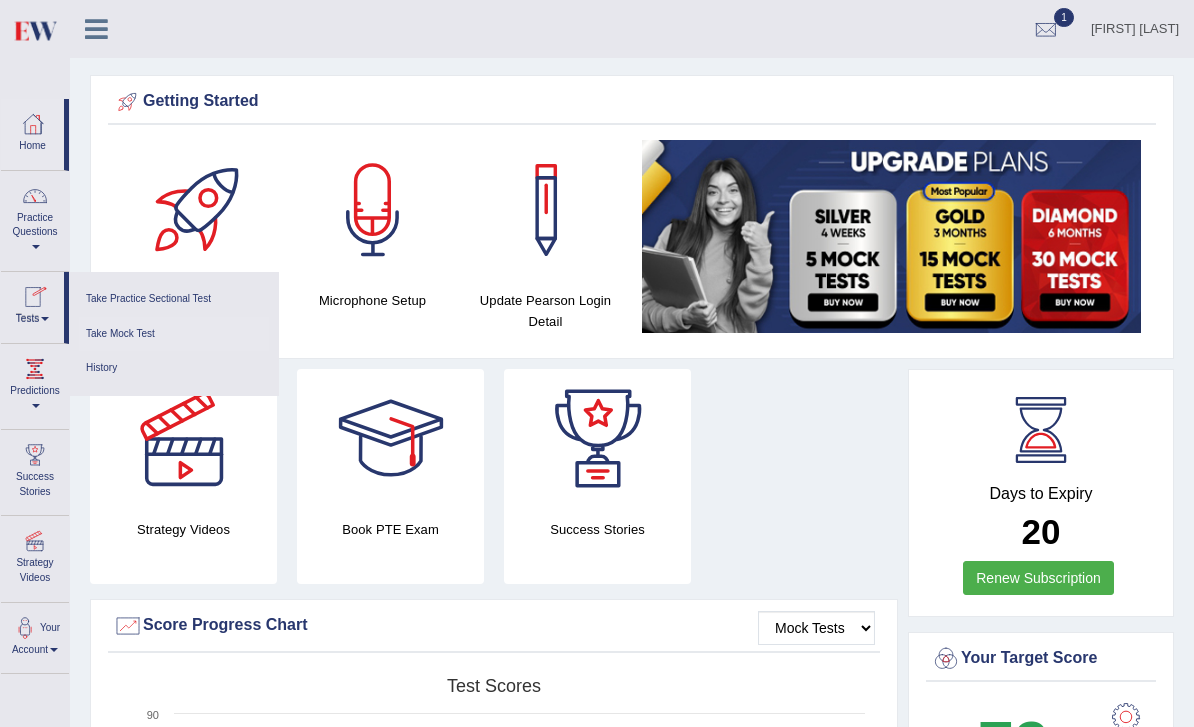 click on "Take Mock Test" at bounding box center (174, 334) 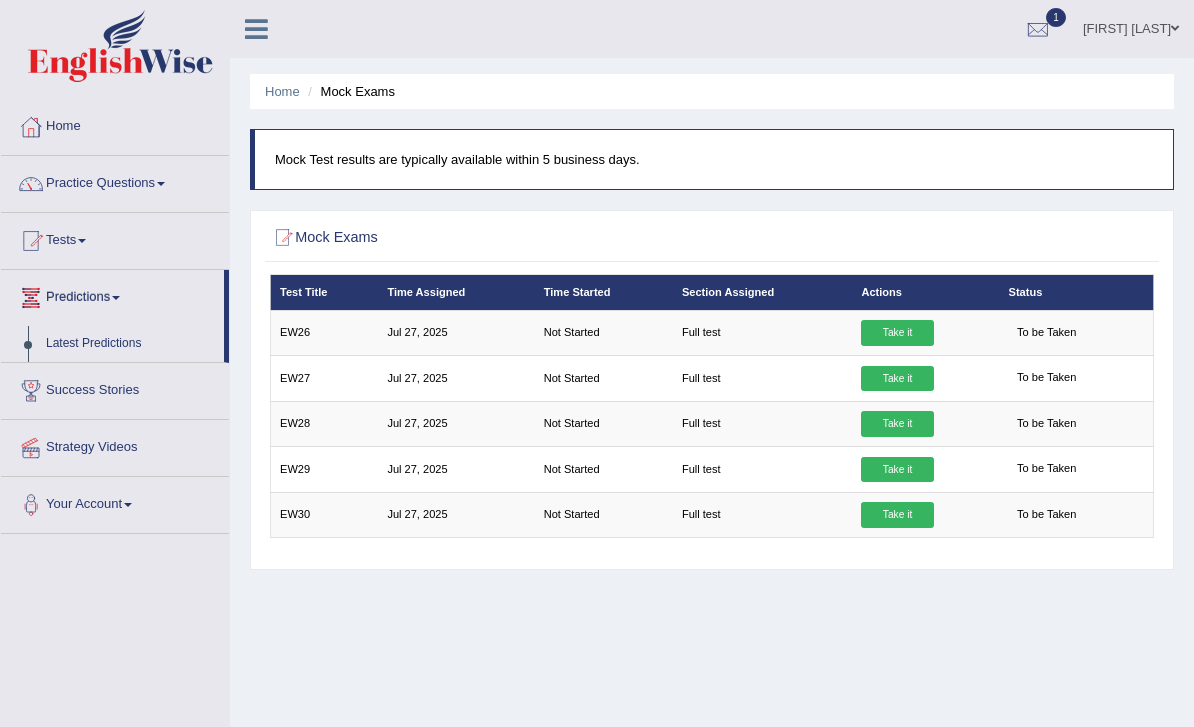 scroll, scrollTop: 0, scrollLeft: 0, axis: both 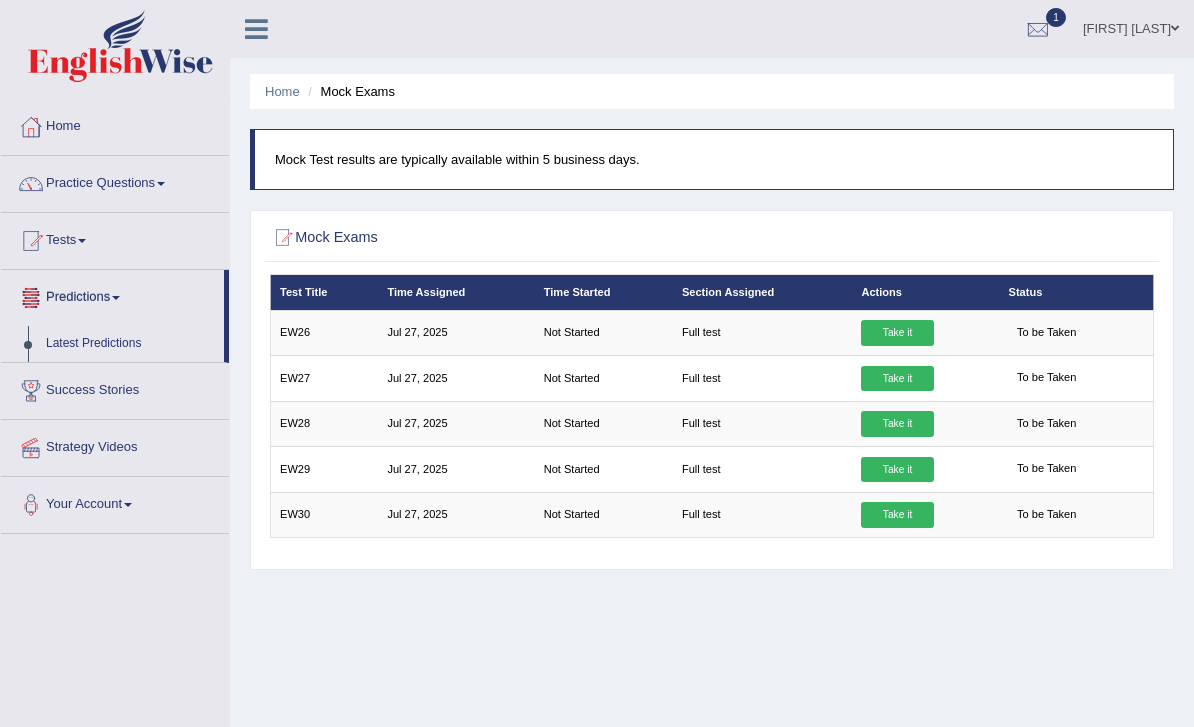 click at bounding box center [597, 363] 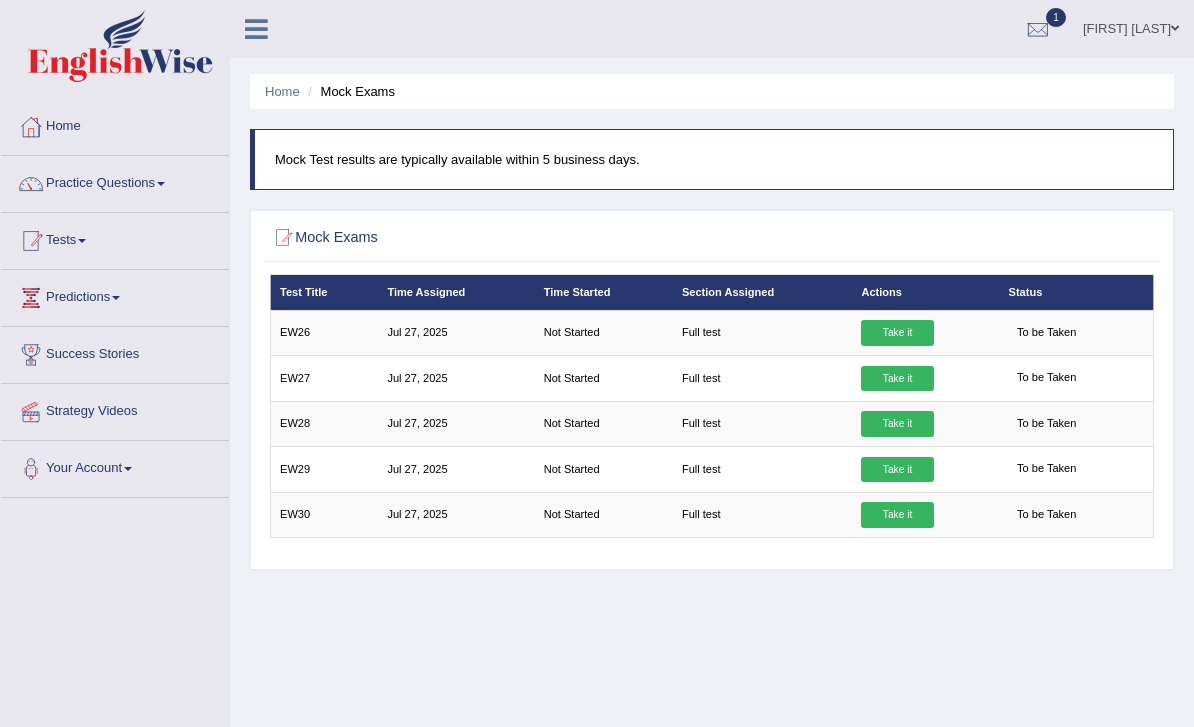 click on "Tests" at bounding box center [115, 238] 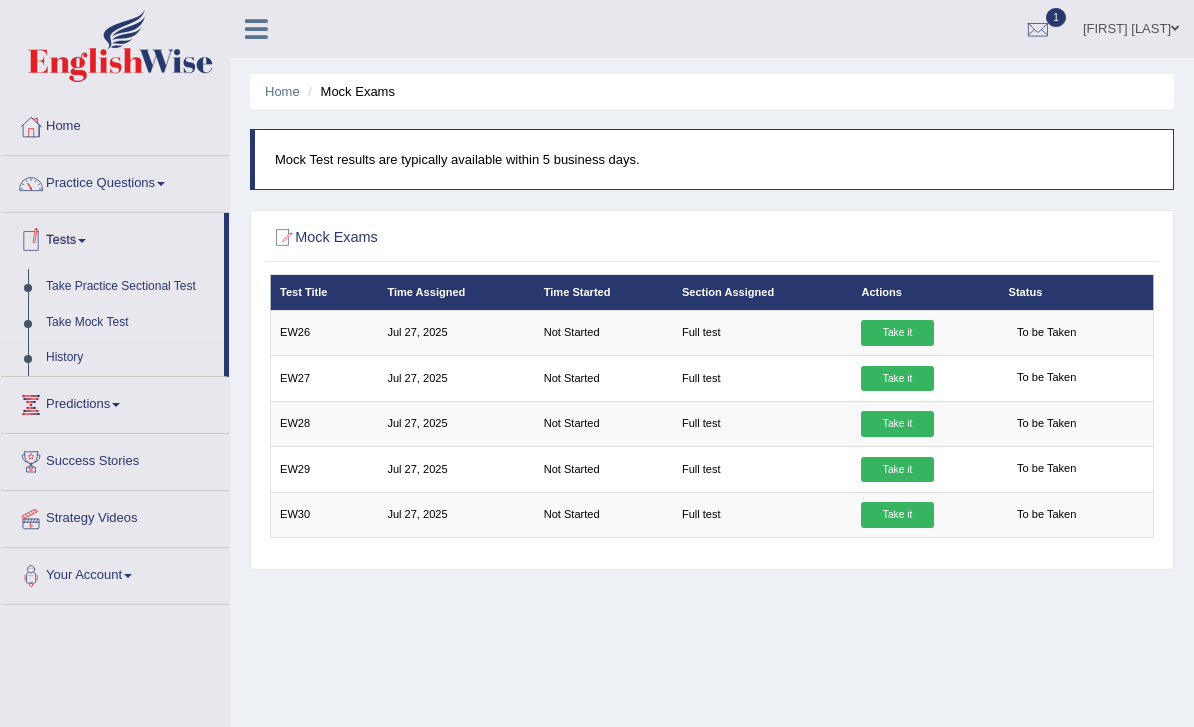 click at bounding box center (597, 363) 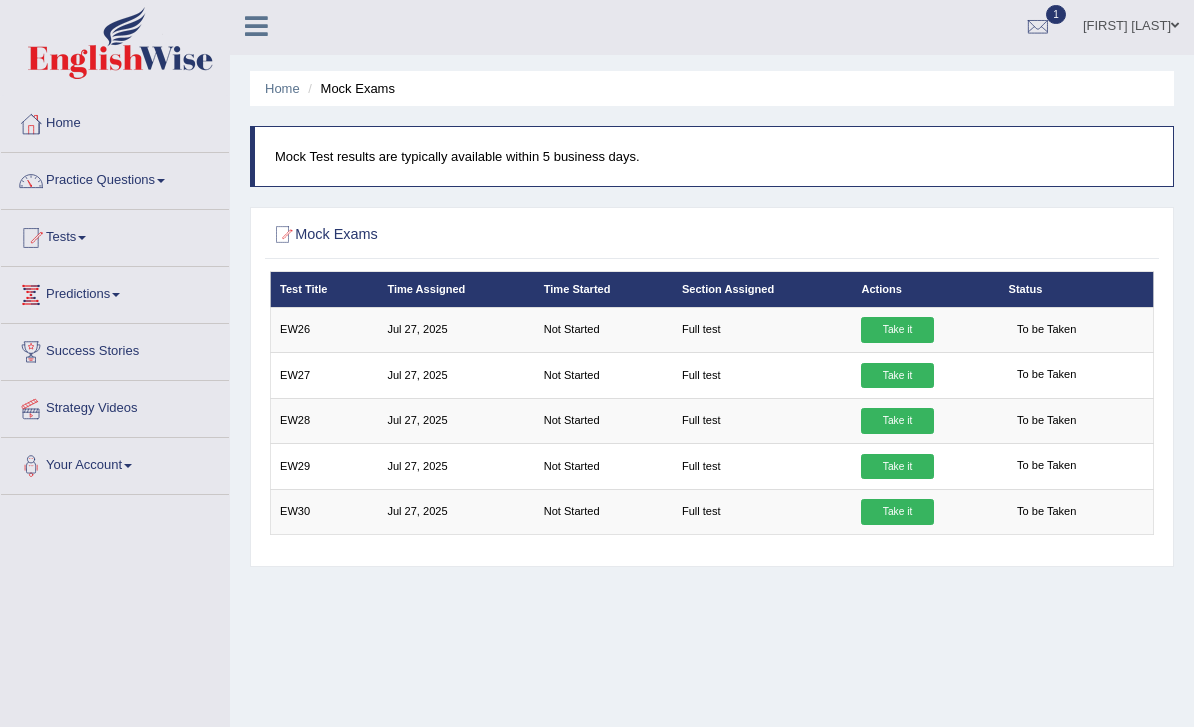 scroll, scrollTop: 0, scrollLeft: 0, axis: both 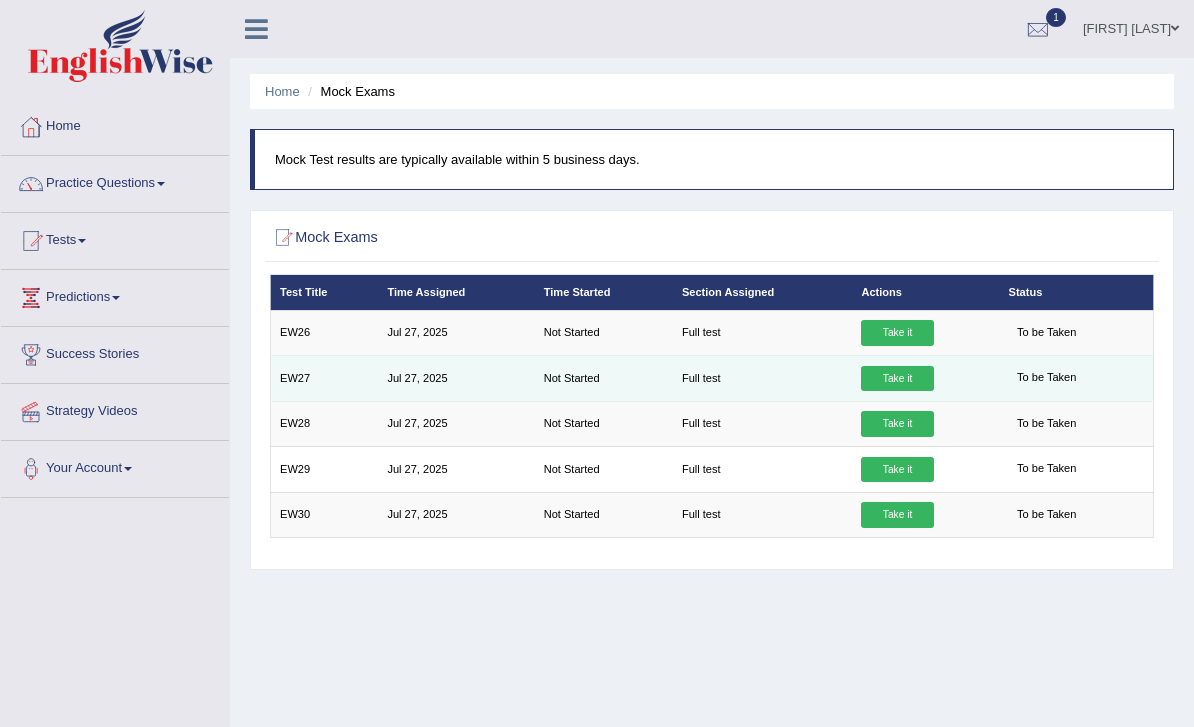 click on "Take it" at bounding box center [897, 379] 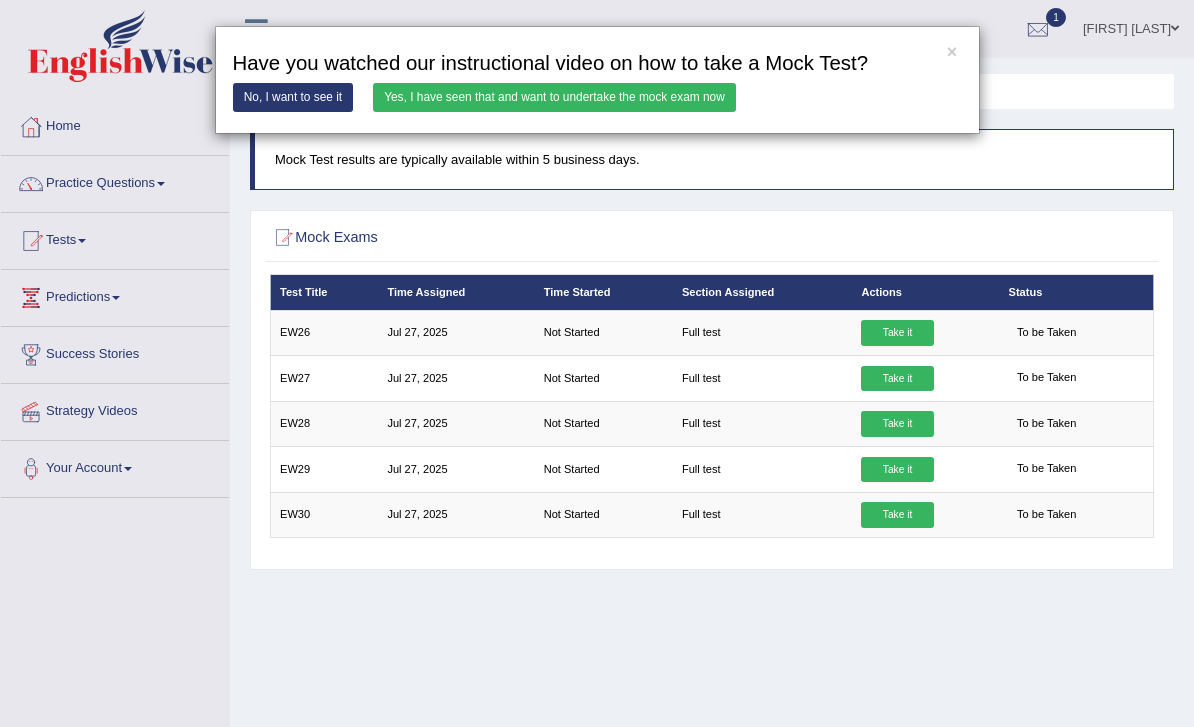 click on "No, I want to see it" at bounding box center (293, 97) 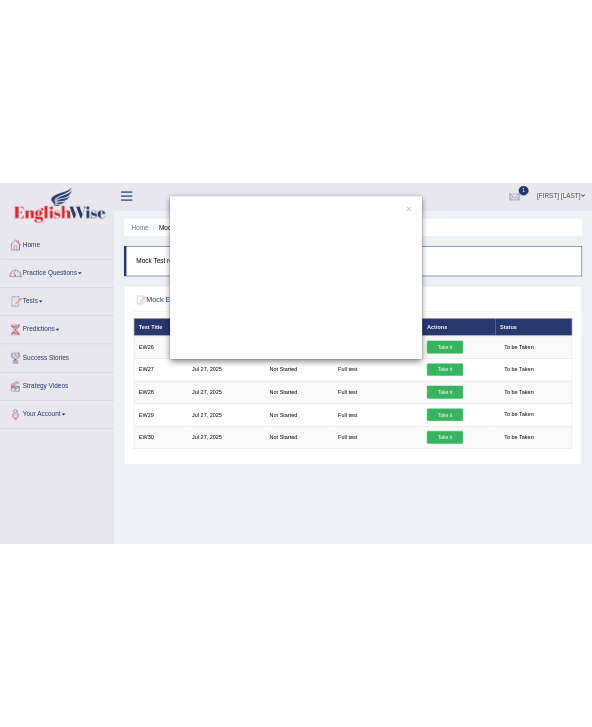 scroll, scrollTop: 0, scrollLeft: 0, axis: both 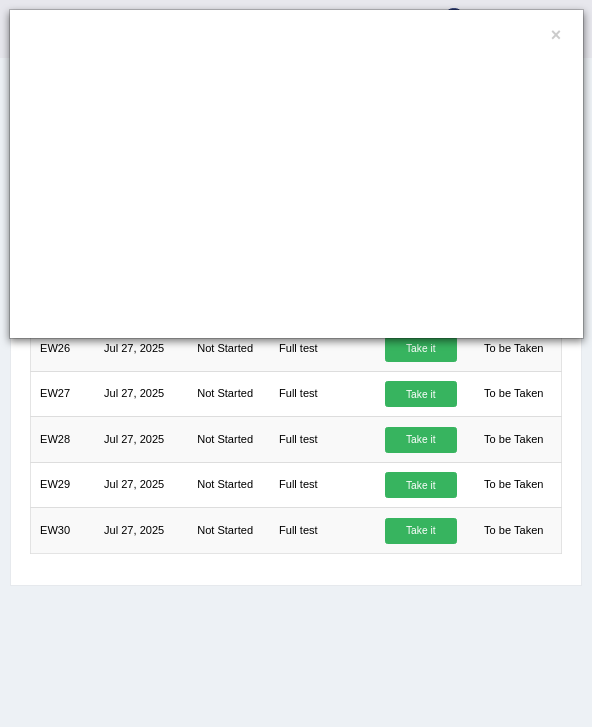 click on "×" at bounding box center [296, 363] 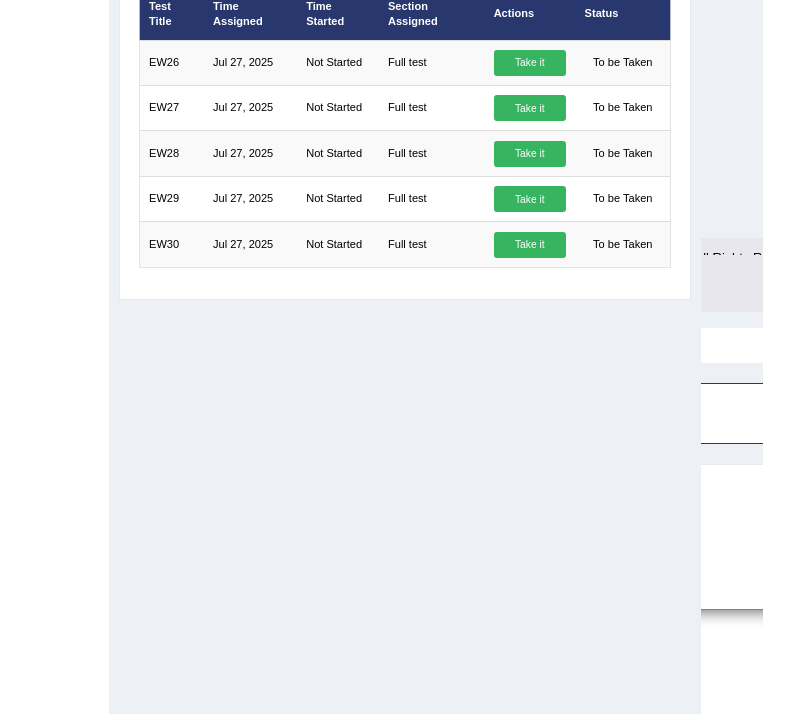 scroll, scrollTop: 0, scrollLeft: 0, axis: both 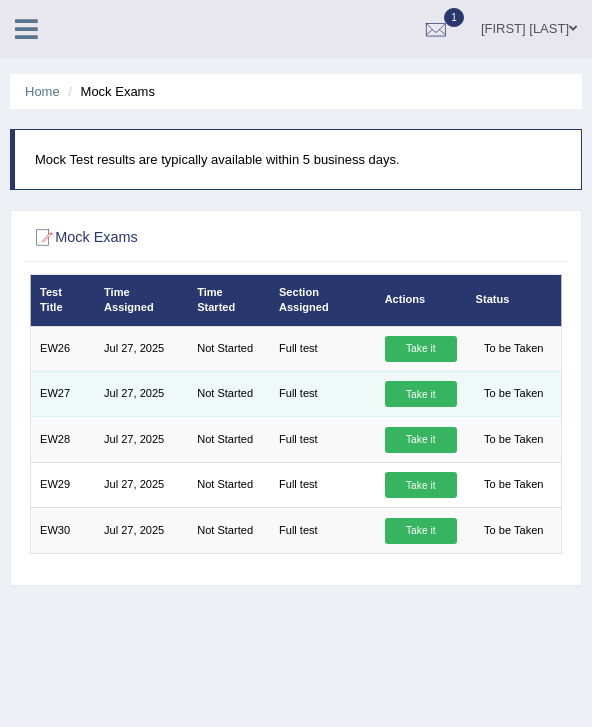 click on "Take it" at bounding box center [421, 394] 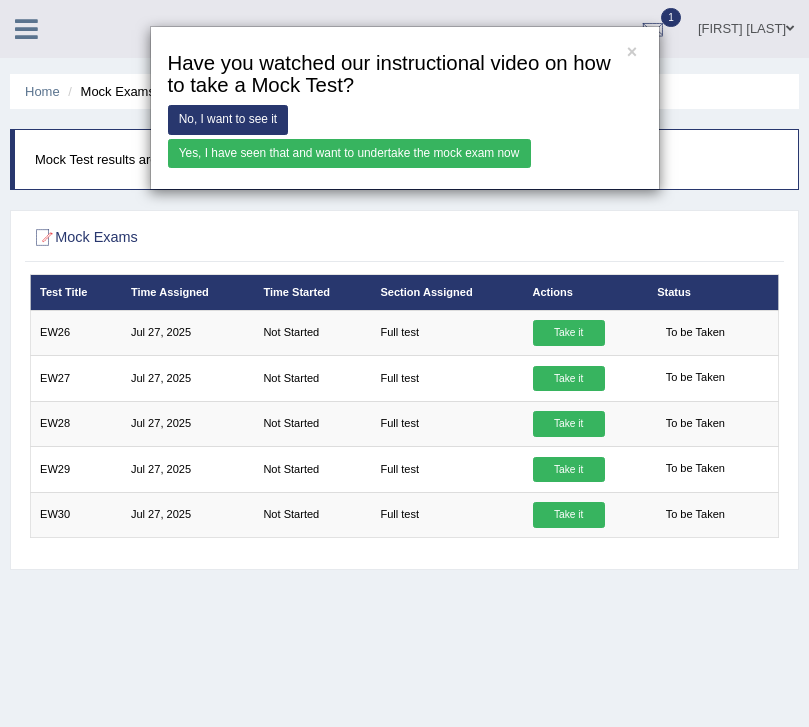 click on "Yes, I have seen that and want to undertake the mock exam now" at bounding box center (349, 153) 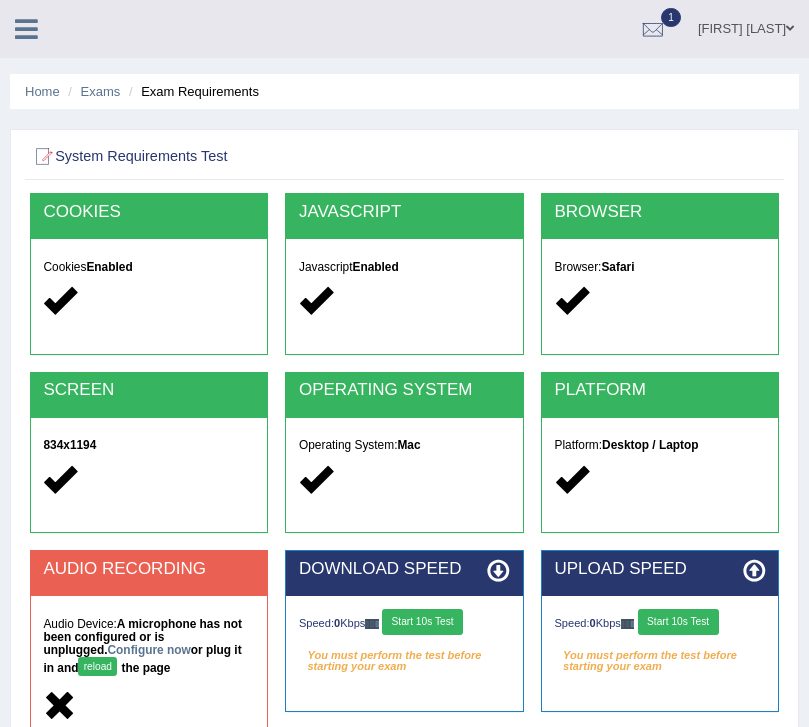 scroll, scrollTop: 0, scrollLeft: 0, axis: both 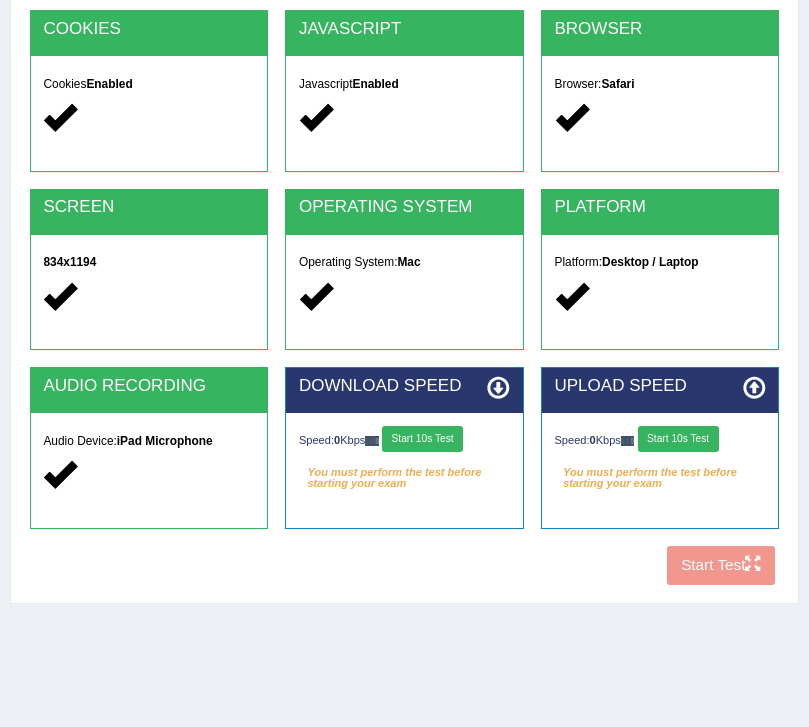 click on "Start 10s Test" at bounding box center [422, 439] 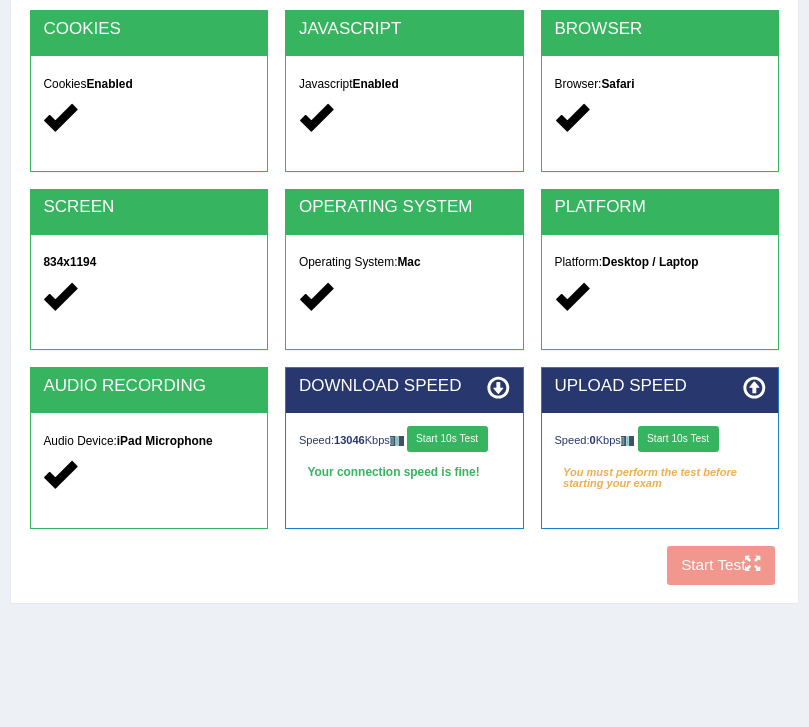 click on "Start 10s Test" at bounding box center [678, 439] 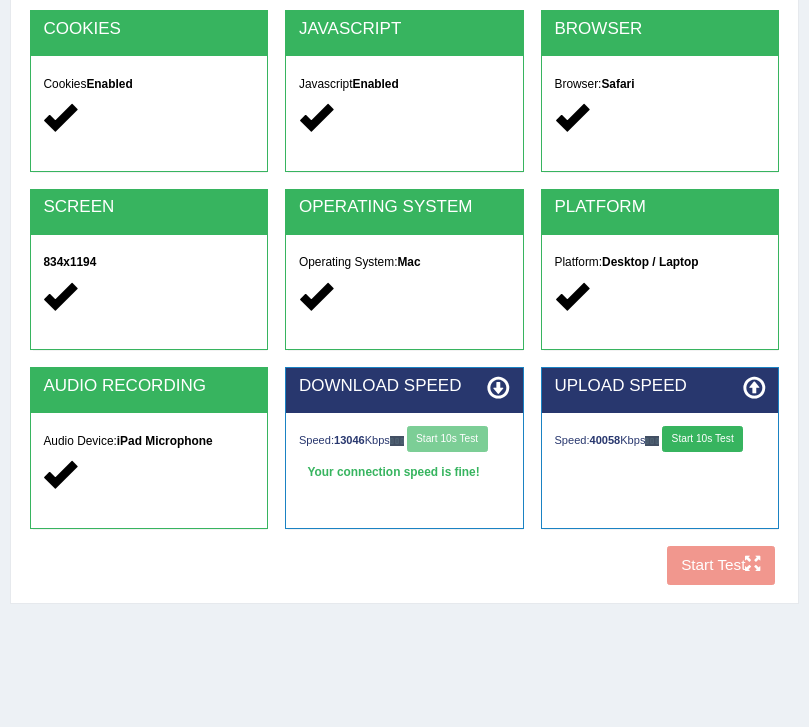 click on "Home
Exams
Exam Requirements
System Requirements Test
COOKIES
Cookies  Enabled
JAVASCRIPT
Javascript  Enabled
BROWSER
Browser:  Safari
SCREEN
834x1194
OPERATING SYSTEM
Operating System:  Mac
PLATFORM
Platform:  Desktop / Laptop
AUDIO RECORDING
Audio Device:  iPad Microphone
DOWNLOAD SPEED
Speed:  13046  Kbps    Start 10s Test
Your connection speed is fine!
Select Audio Quality
UPLOAD SPEED
Speed:  40058  Kbps    Start 10s Test" at bounding box center (404, 317) 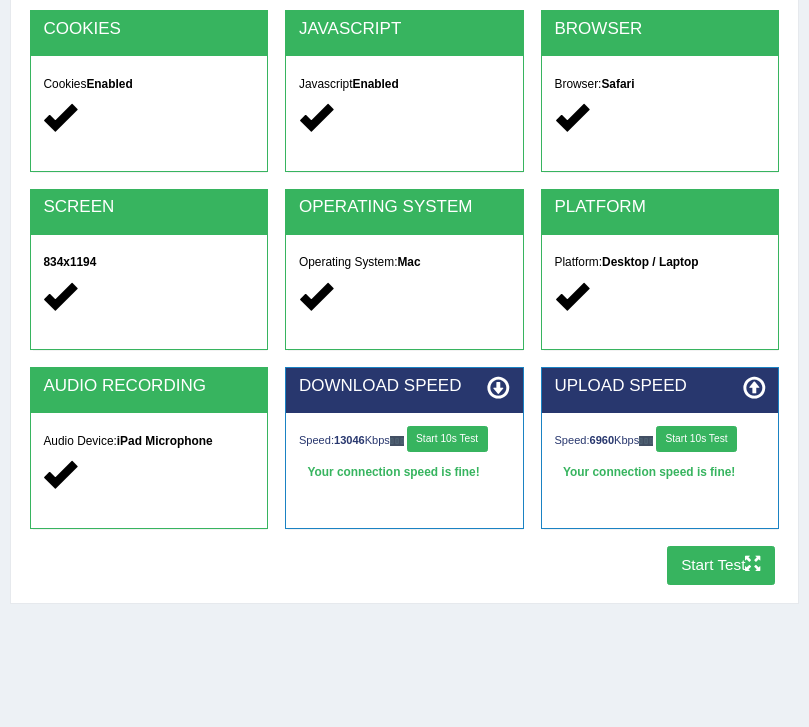 click on "Start Test" at bounding box center (721, 565) 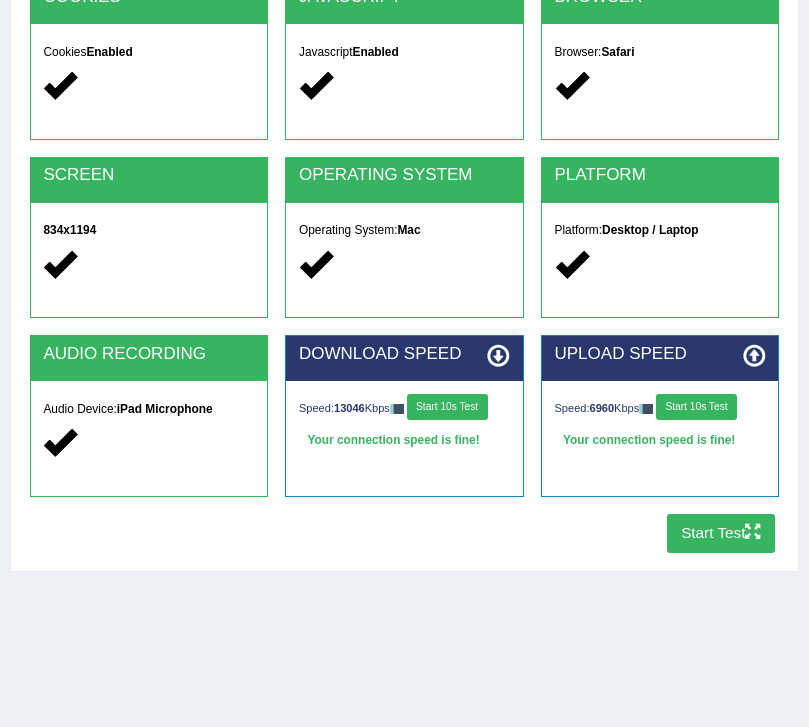 click at bounding box center [59, 441] 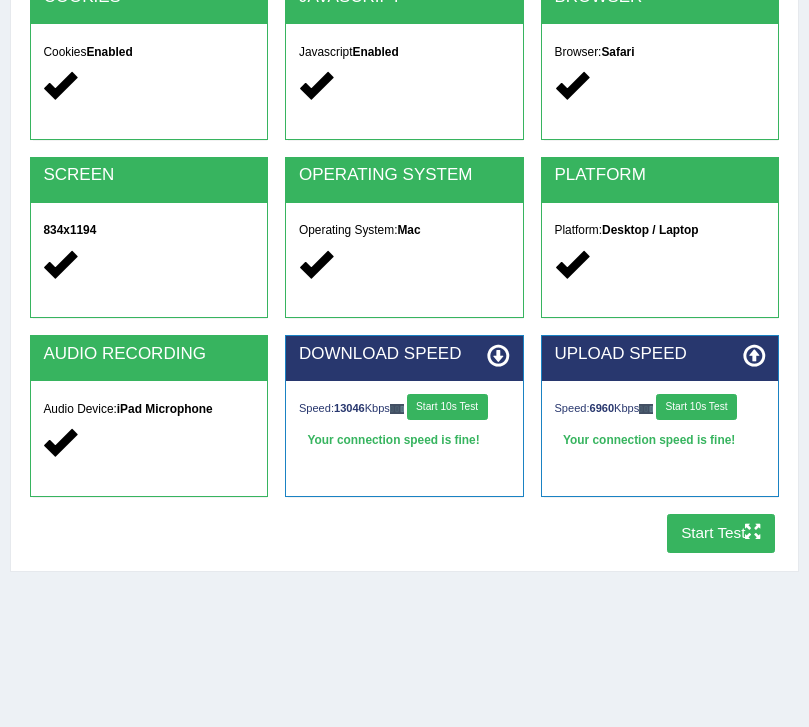 click on "Home
Exams
Exam Requirements
System Requirements Test
COOKIES
Cookies  Enabled
JAVASCRIPT
Javascript  Enabled
BROWSER
Browser:  Safari
SCREEN
834x1194
OPERATING SYSTEM
Operating System:  Mac
PLATFORM
Platform:  Desktop / Laptop
AUDIO RECORDING
Audio Device:  iPad Microphone
DOWNLOAD SPEED
Speed:  13046  Kbps    Start 10s Test
Your connection speed is fine!
Select Audio Quality
UPLOAD SPEED
Speed:  6960  Kbps    Start 10s Test" at bounding box center (404, 285) 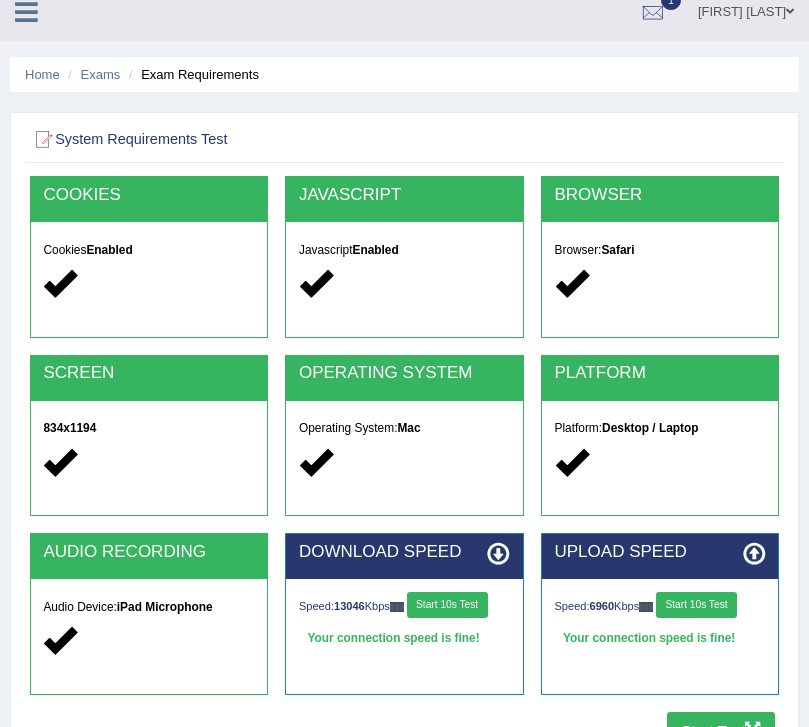 scroll, scrollTop: 0, scrollLeft: 0, axis: both 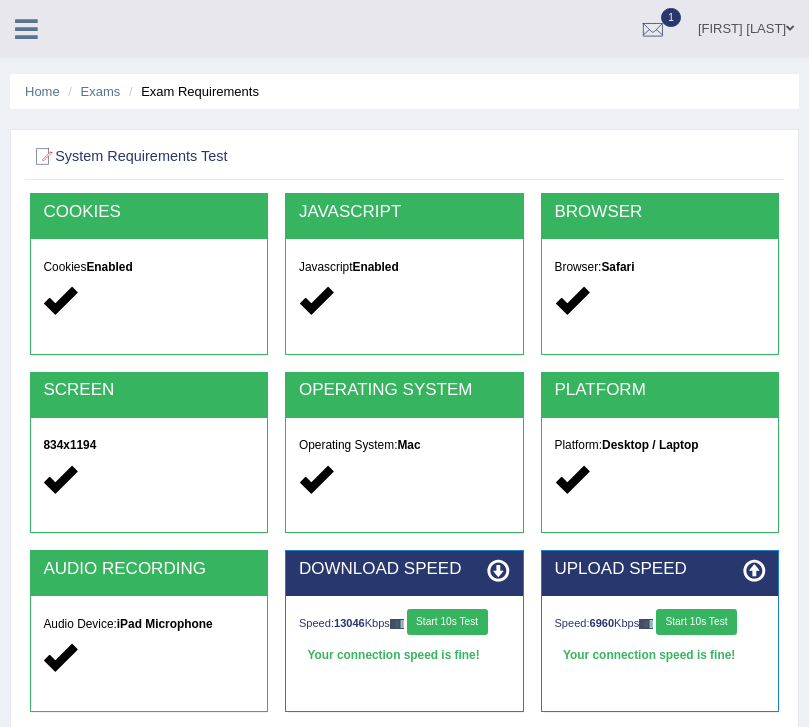 click at bounding box center [653, 30] 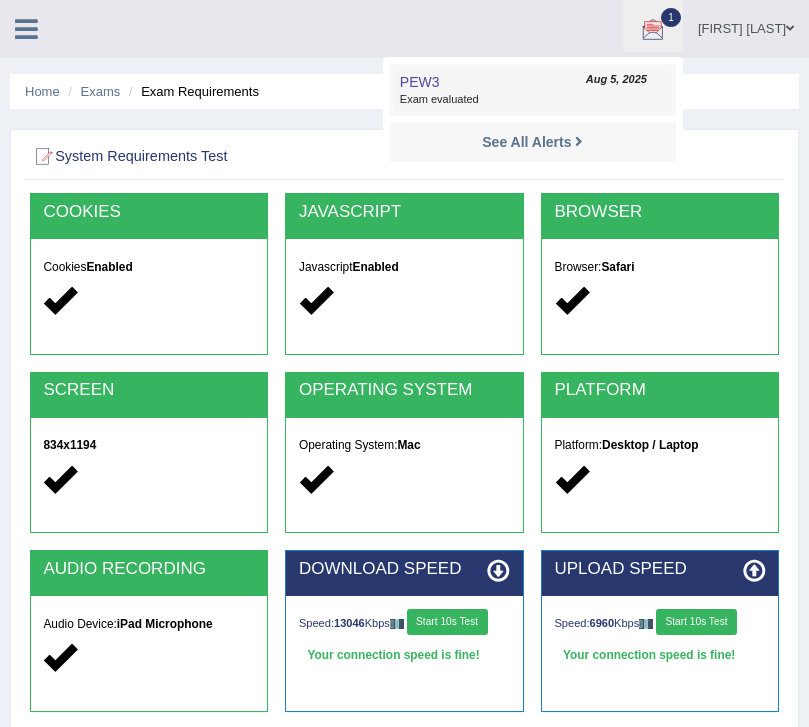 click on "Exam evaluated" at bounding box center (533, 100) 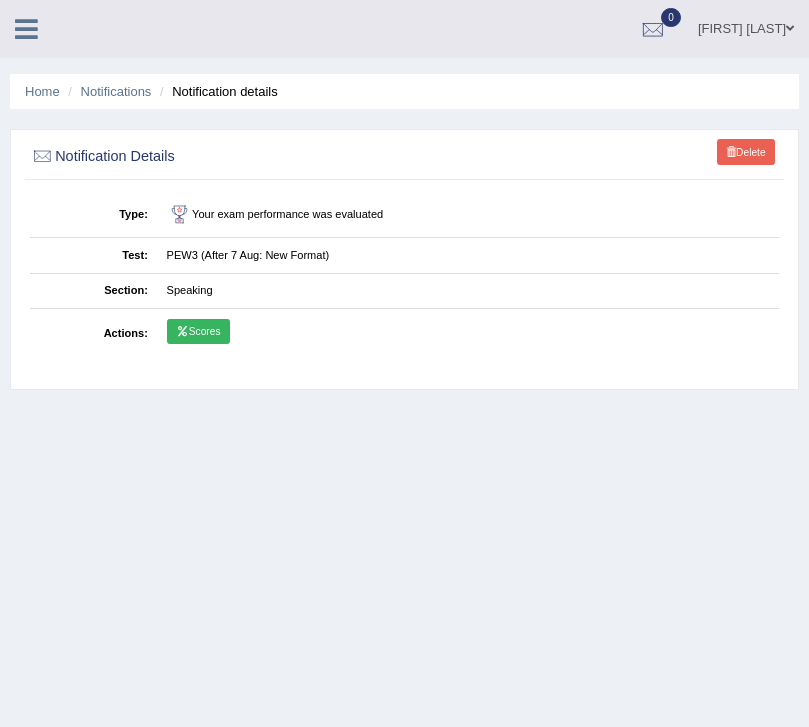 scroll, scrollTop: 0, scrollLeft: 0, axis: both 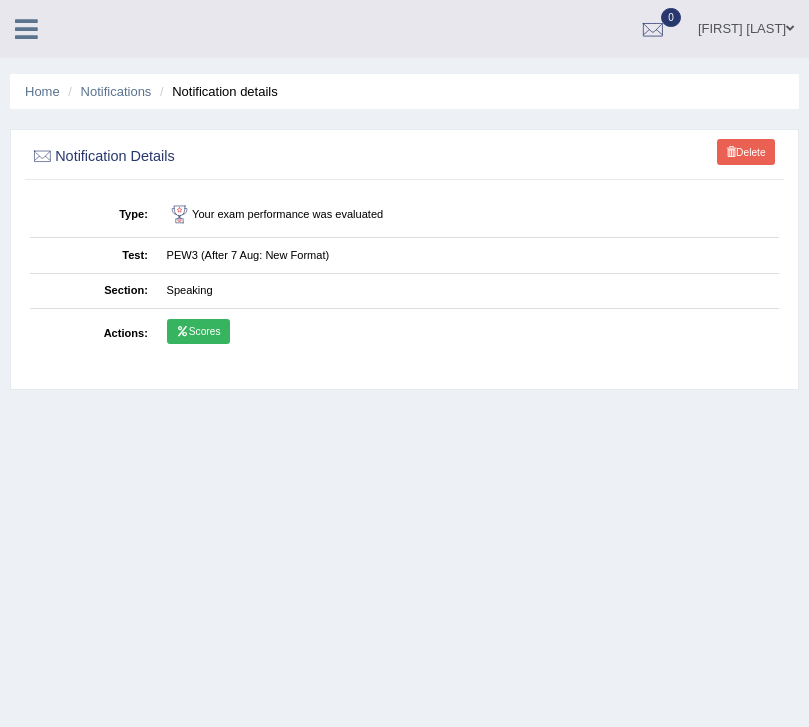 click on "Scores" at bounding box center (198, 332) 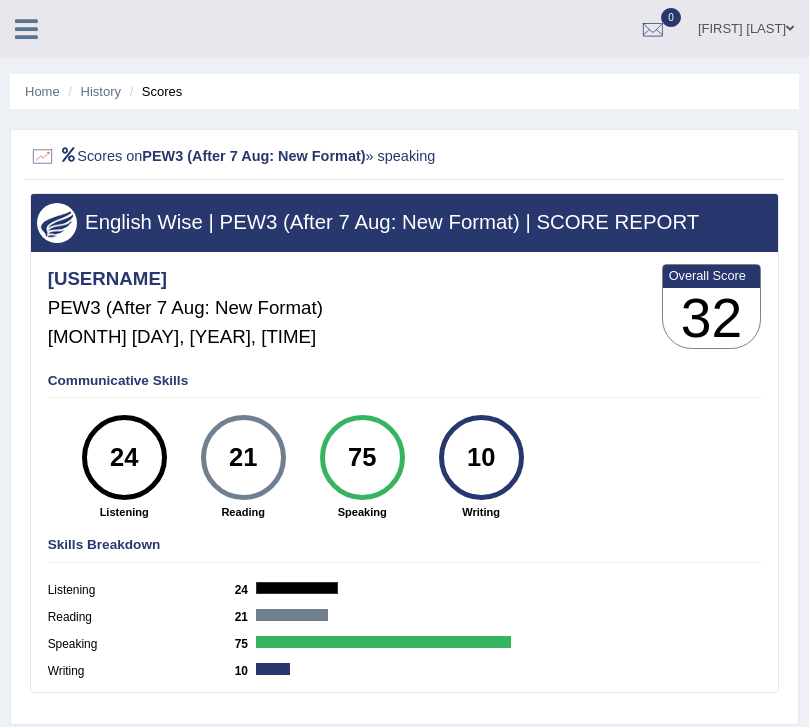 scroll, scrollTop: 0, scrollLeft: 0, axis: both 